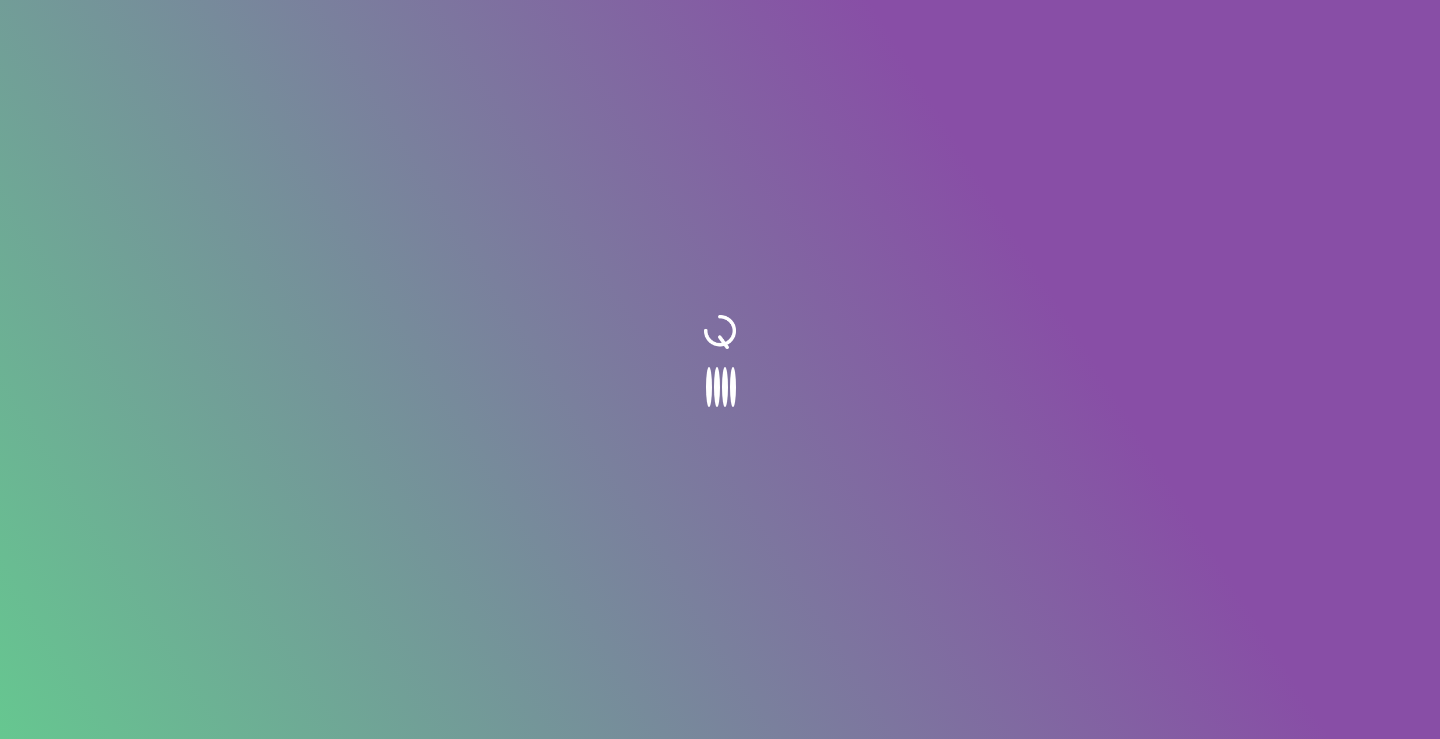 scroll, scrollTop: 0, scrollLeft: 0, axis: both 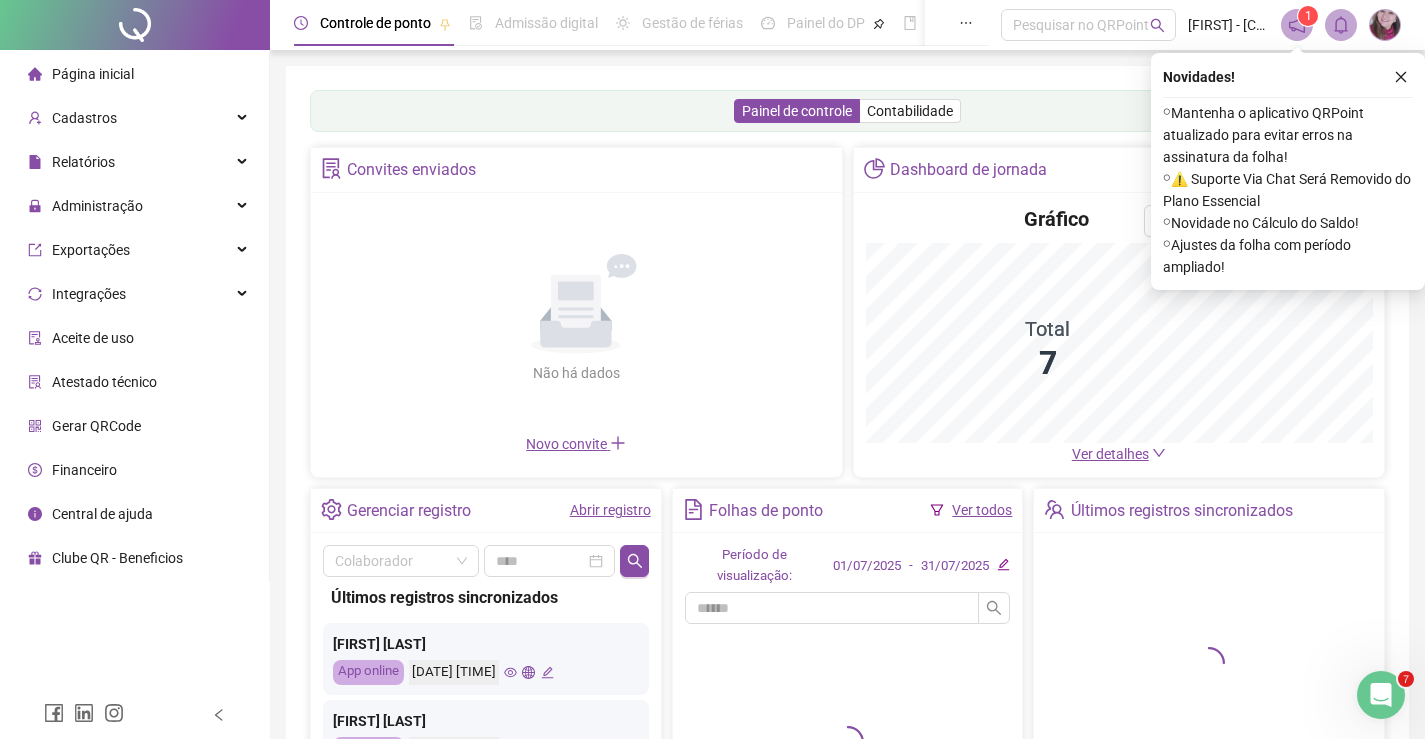 click on "Página inicial" at bounding box center [93, 74] 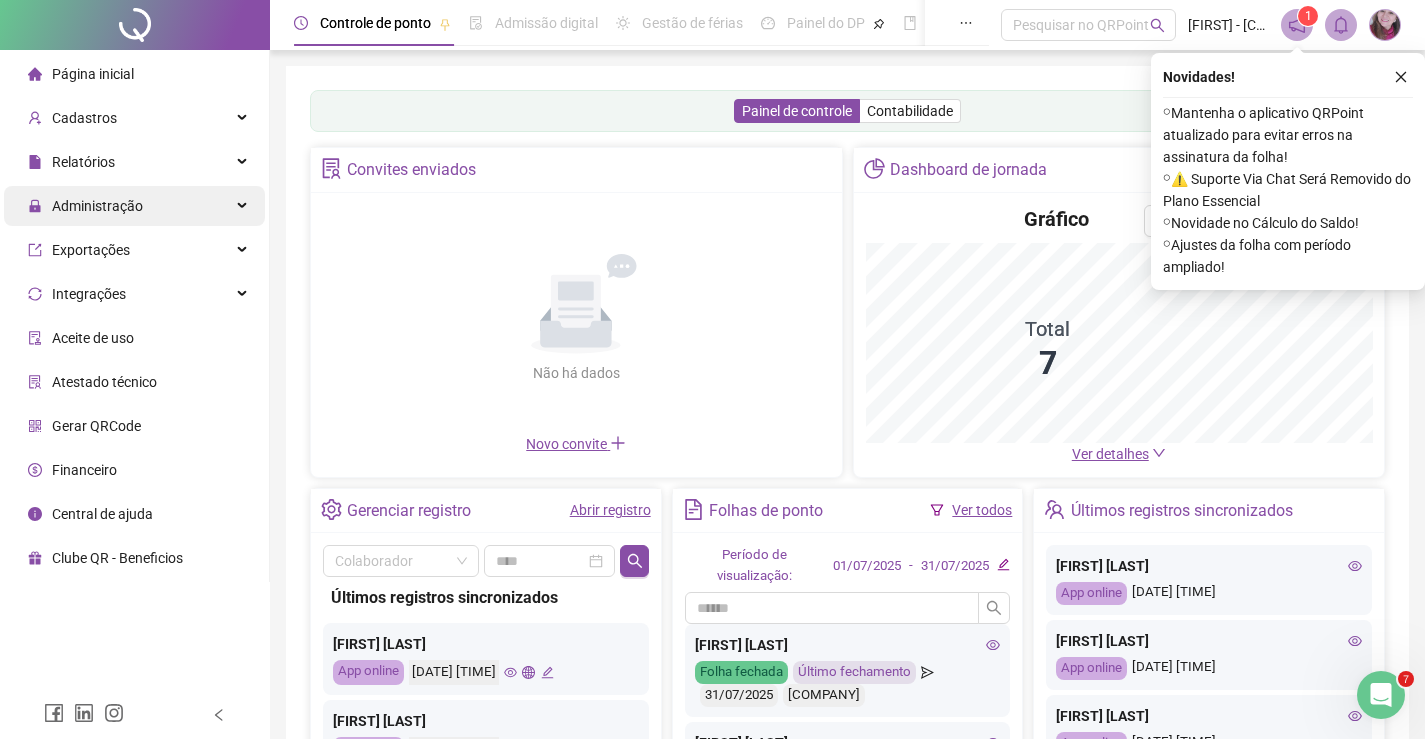 click on "Administração" at bounding box center (97, 206) 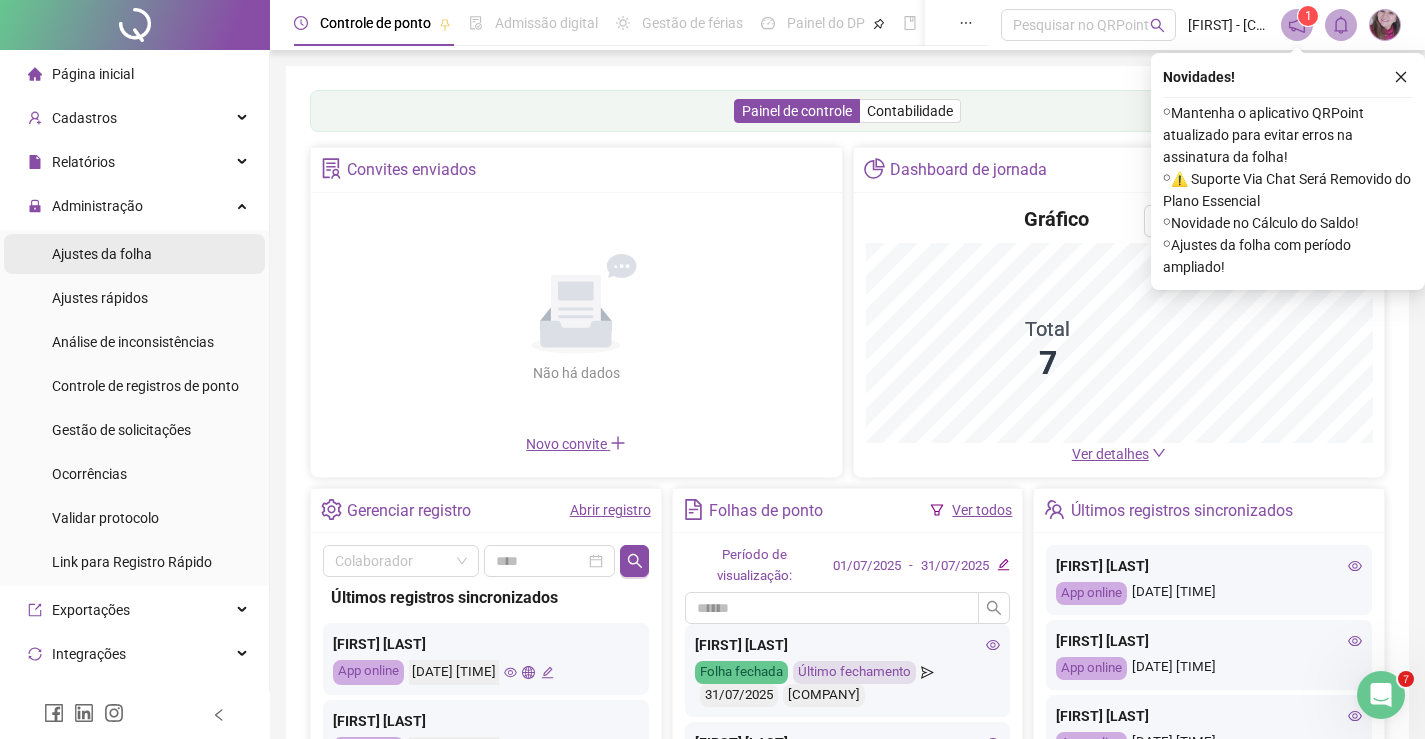 click on "Ajustes da folha" at bounding box center (102, 254) 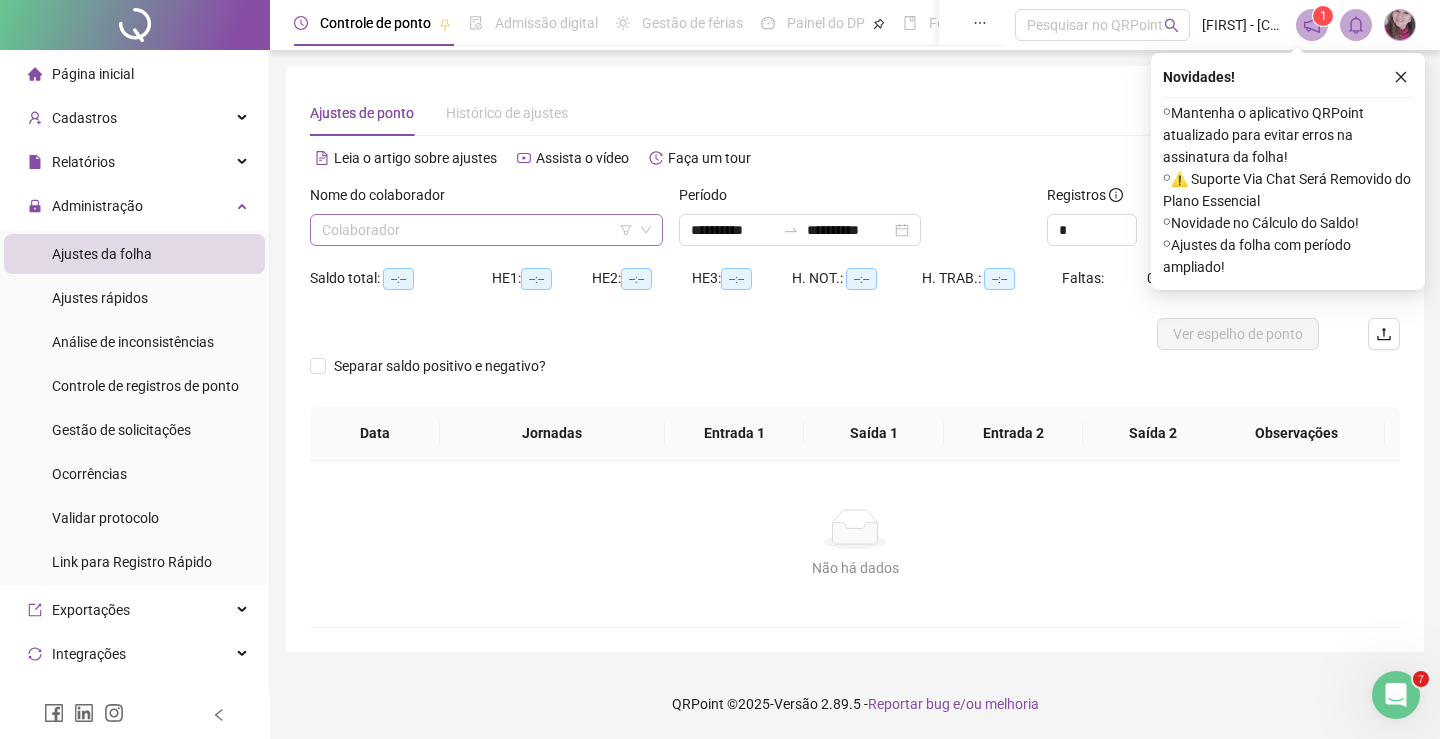 click at bounding box center [477, 230] 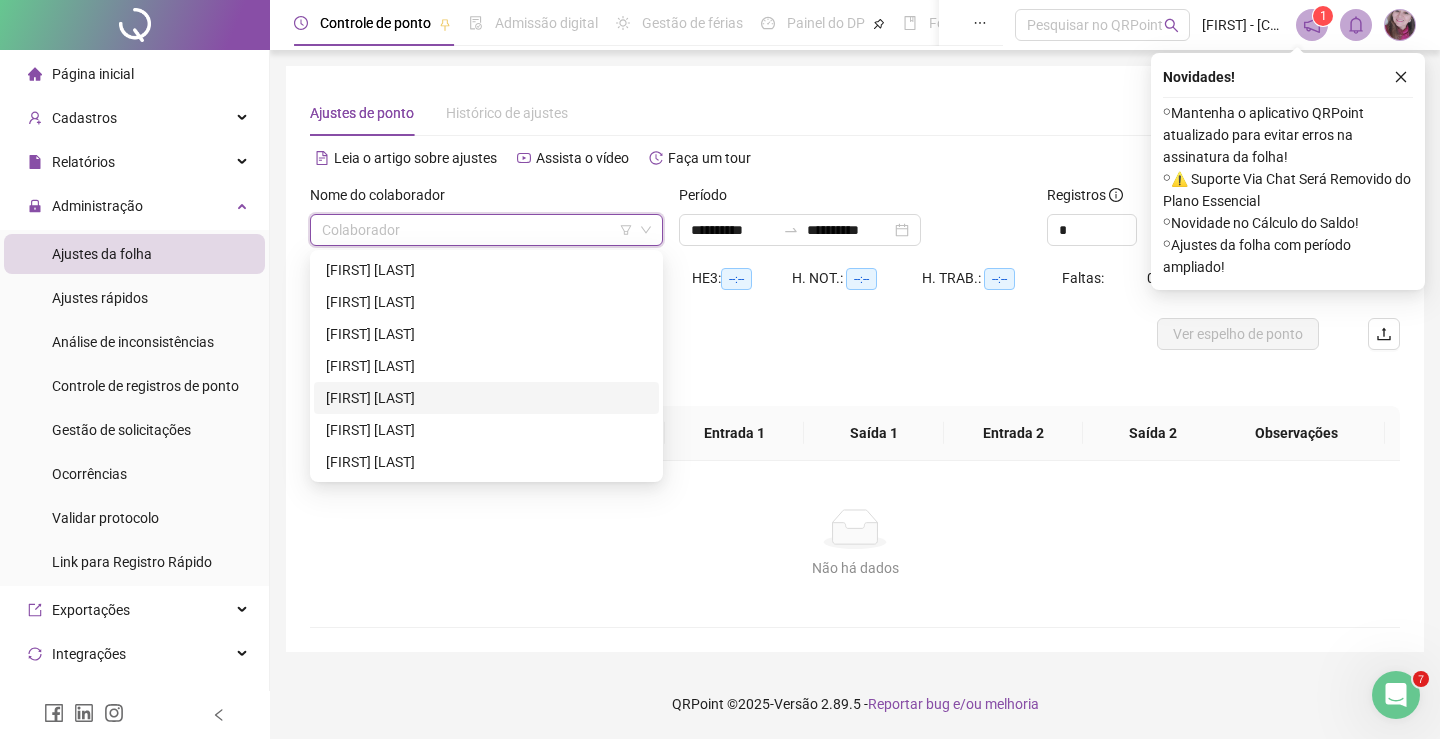 click on "[FIRST] [LAST]" at bounding box center [486, 398] 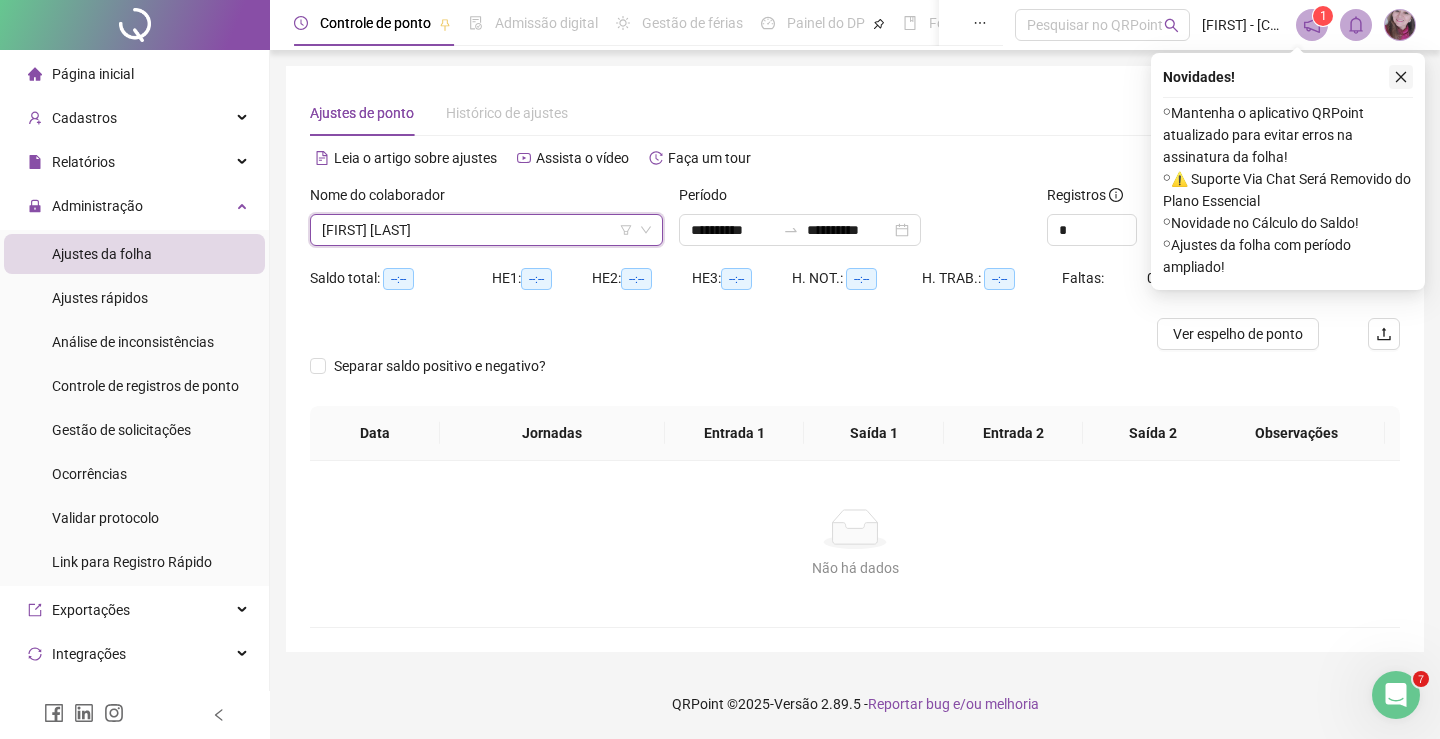 click 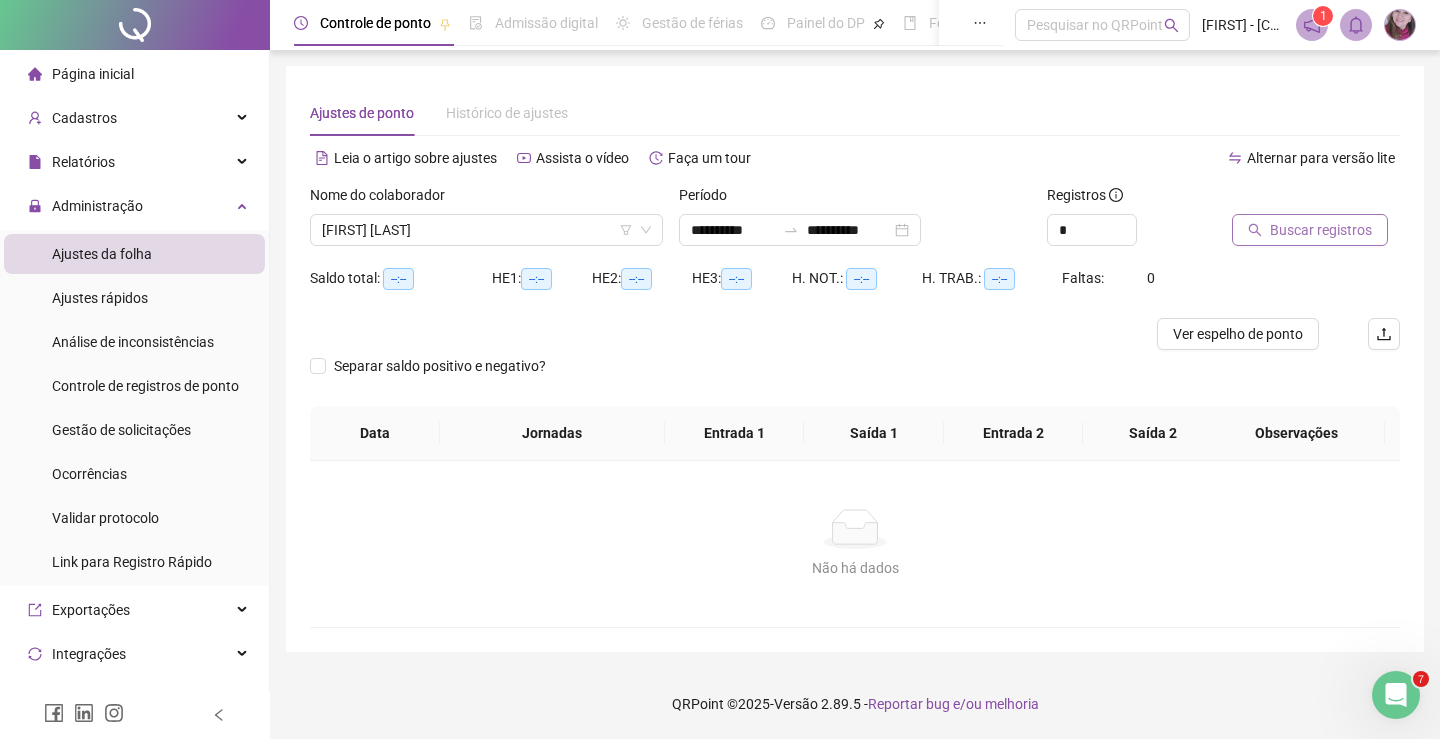 click on "Buscar registros" at bounding box center [1321, 230] 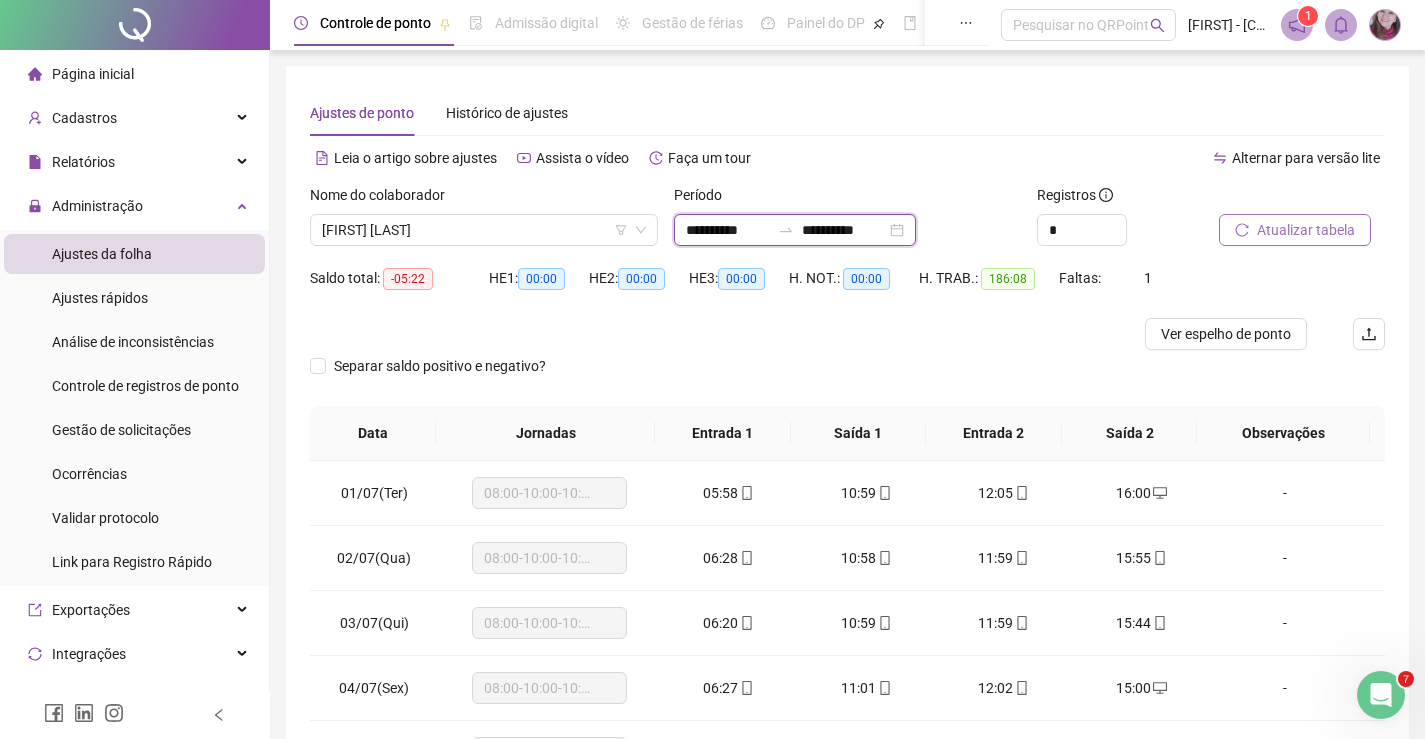 click on "**********" at bounding box center (728, 230) 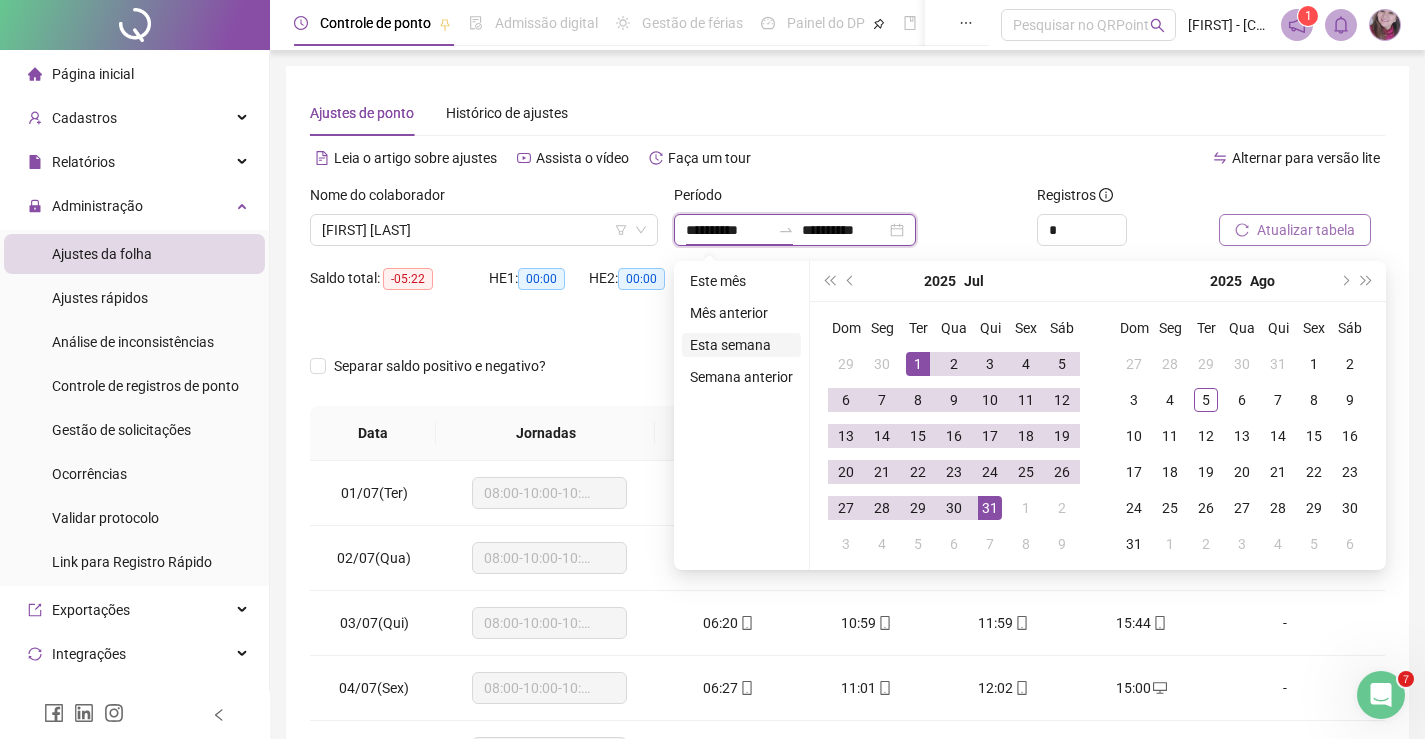 type on "**********" 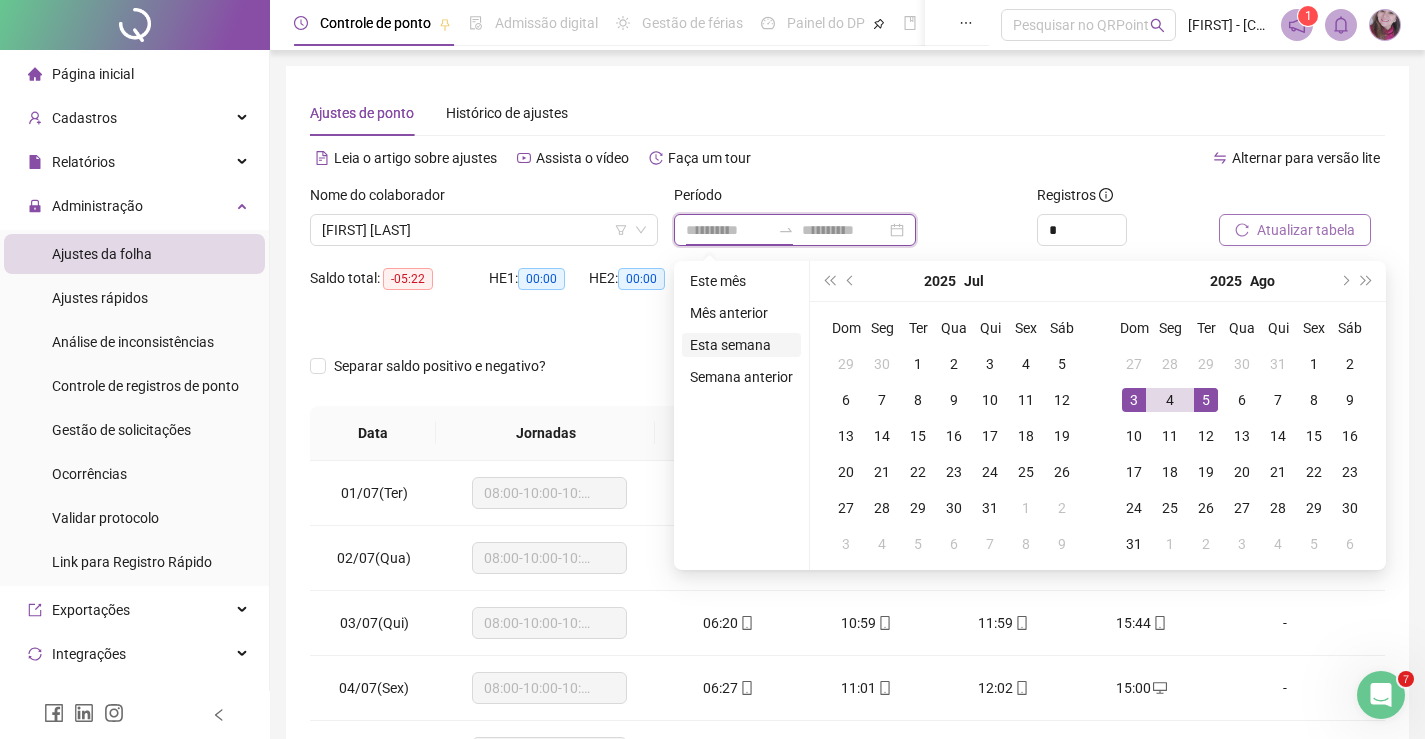 type on "**********" 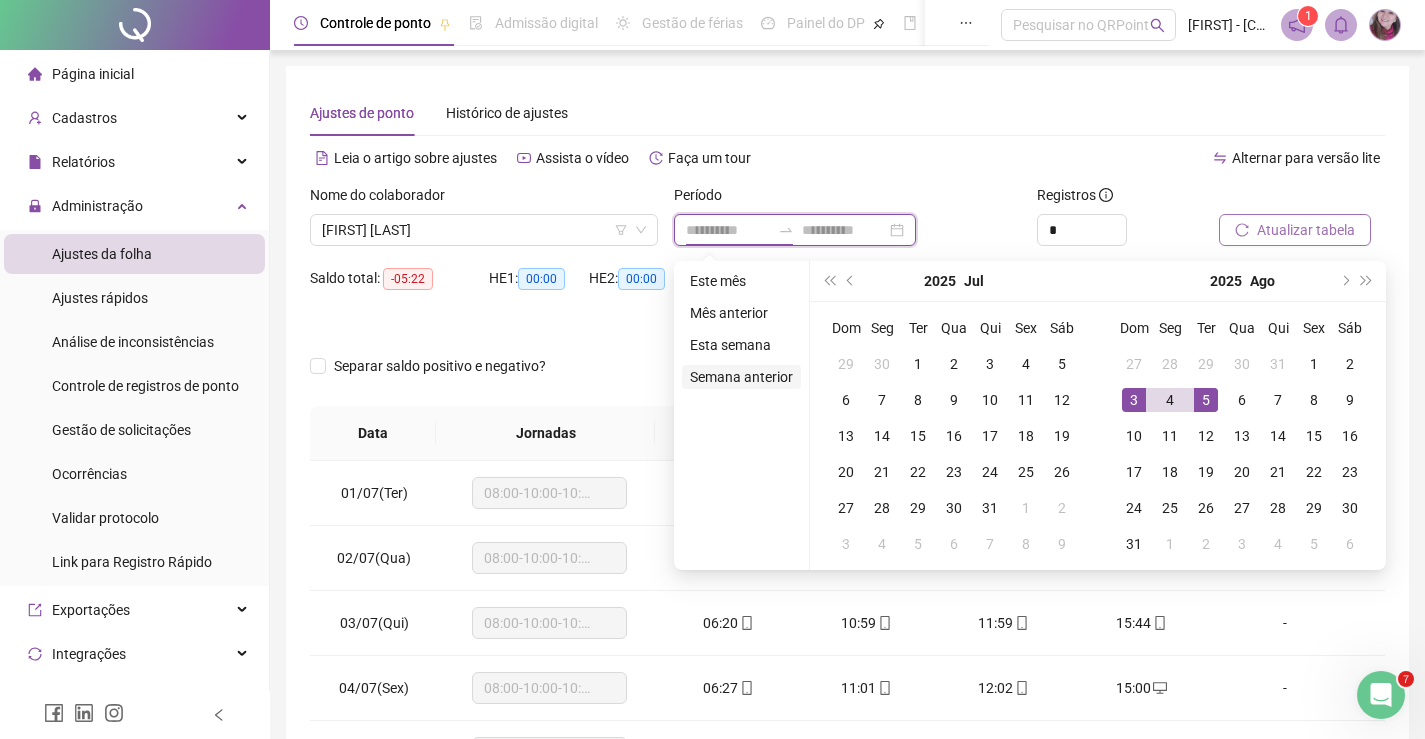 type on "**********" 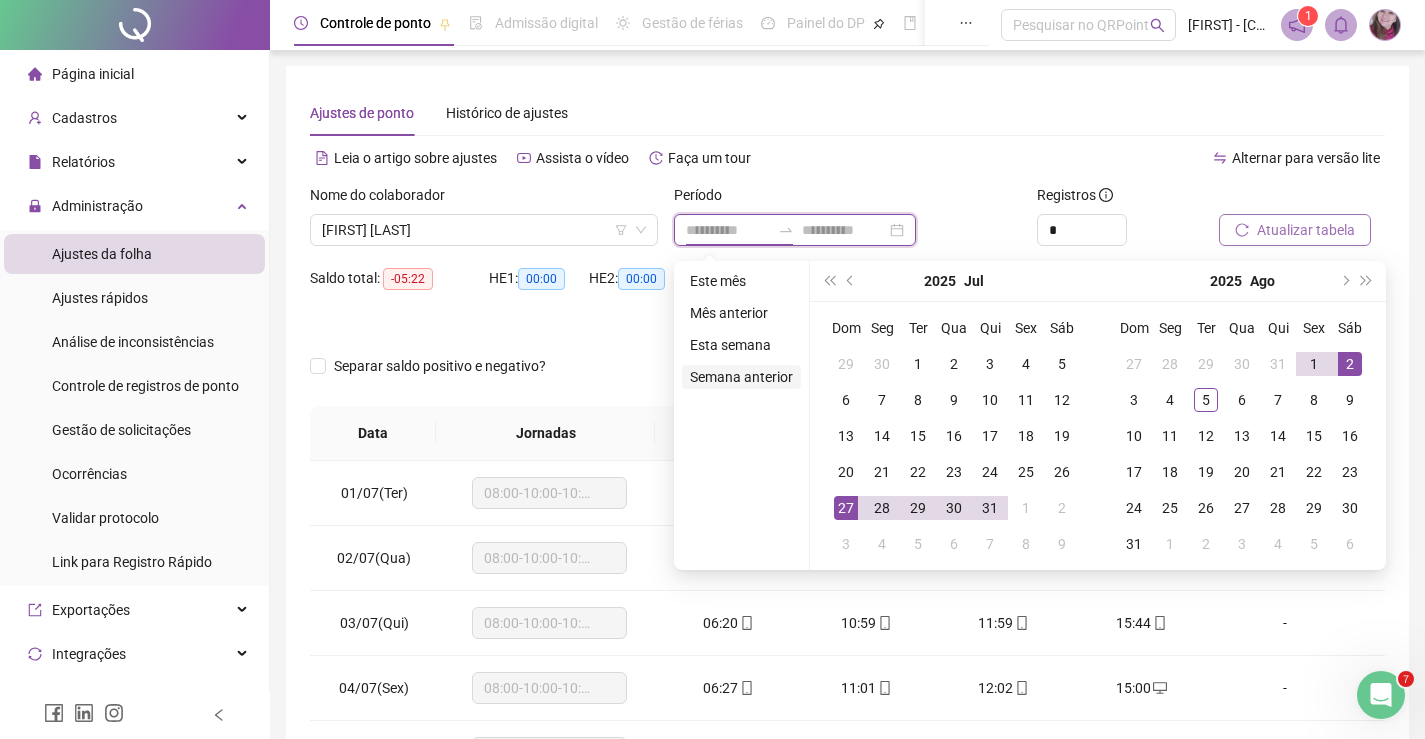 type on "**********" 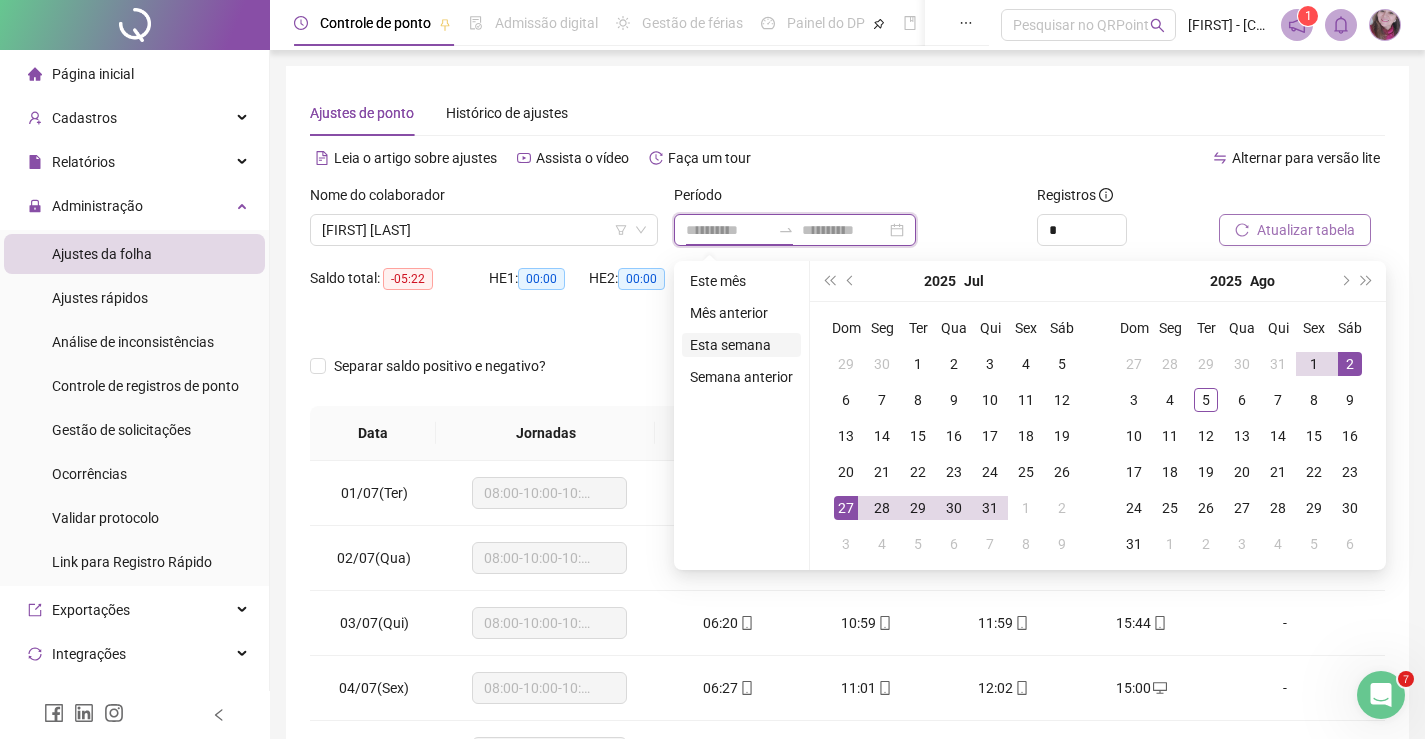 type on "**********" 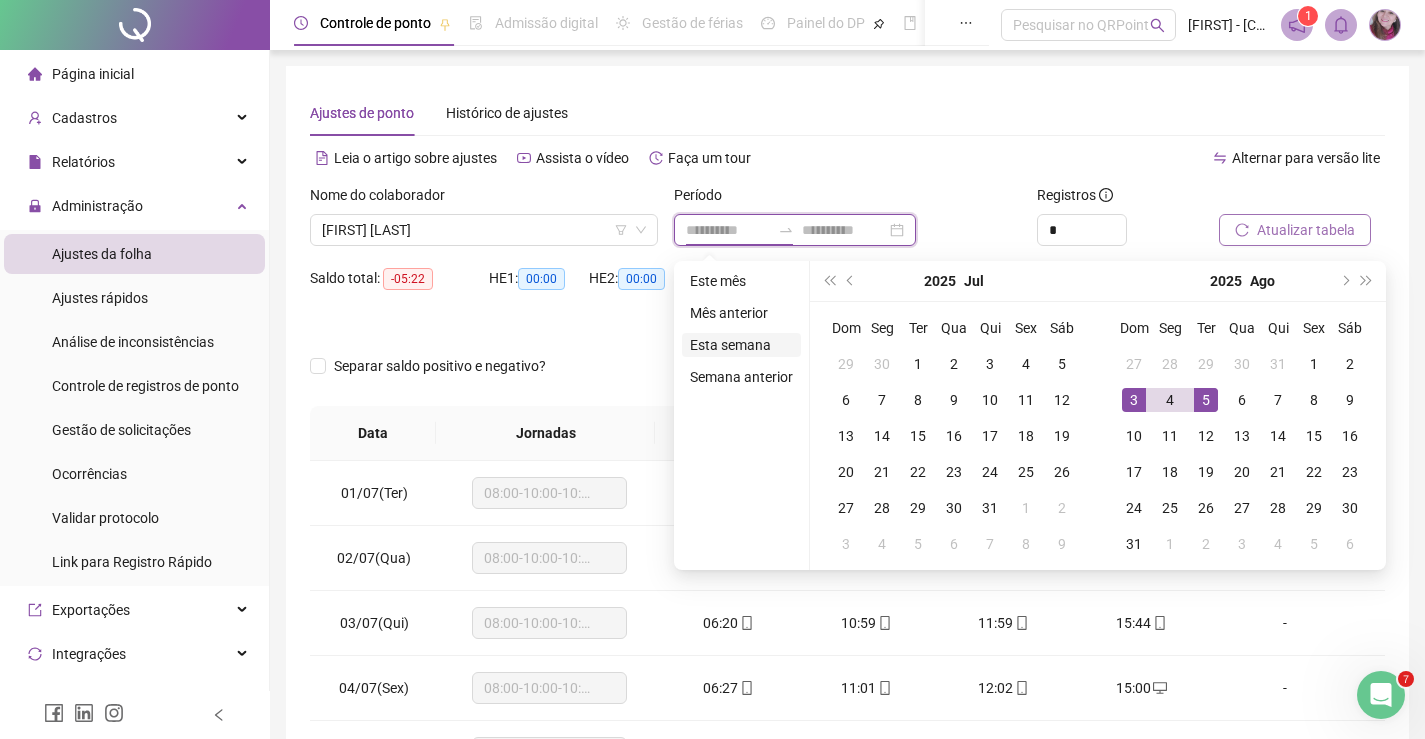 type on "**********" 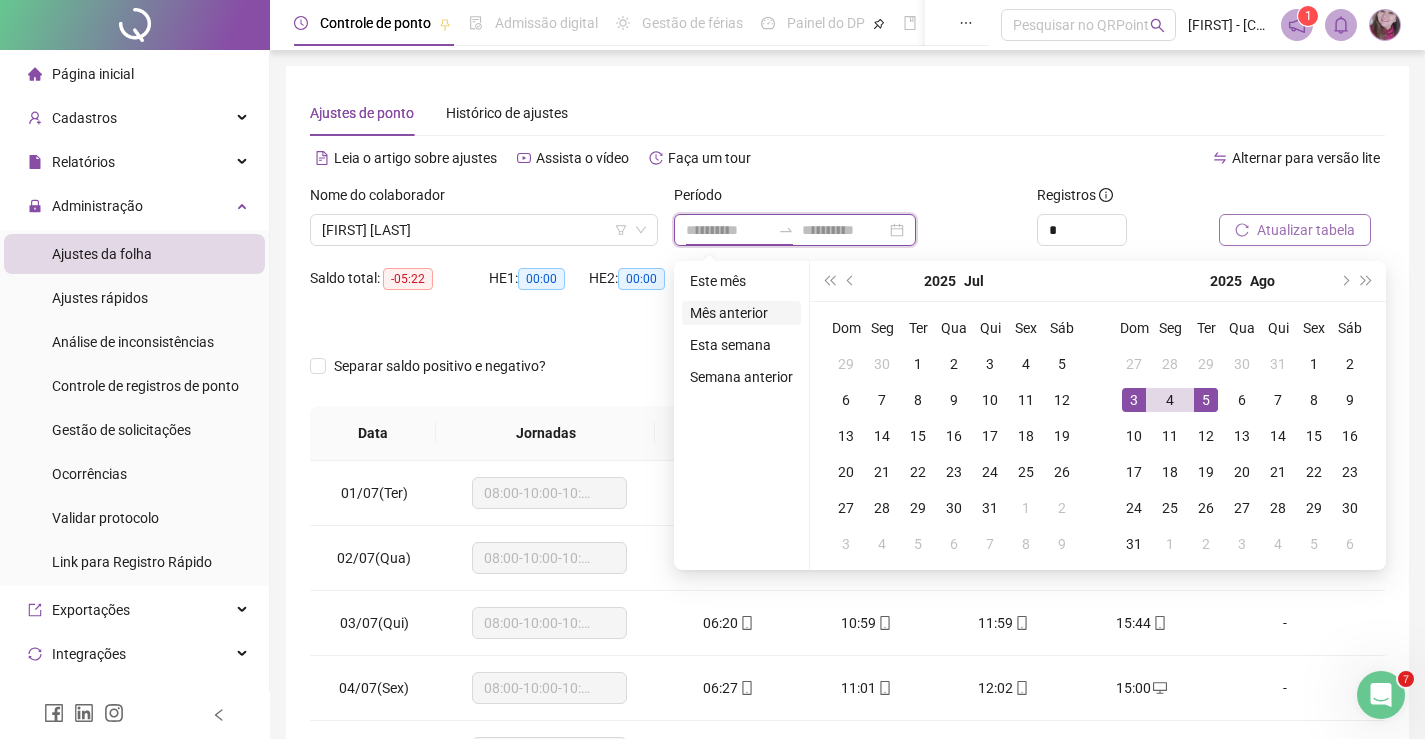 type on "**********" 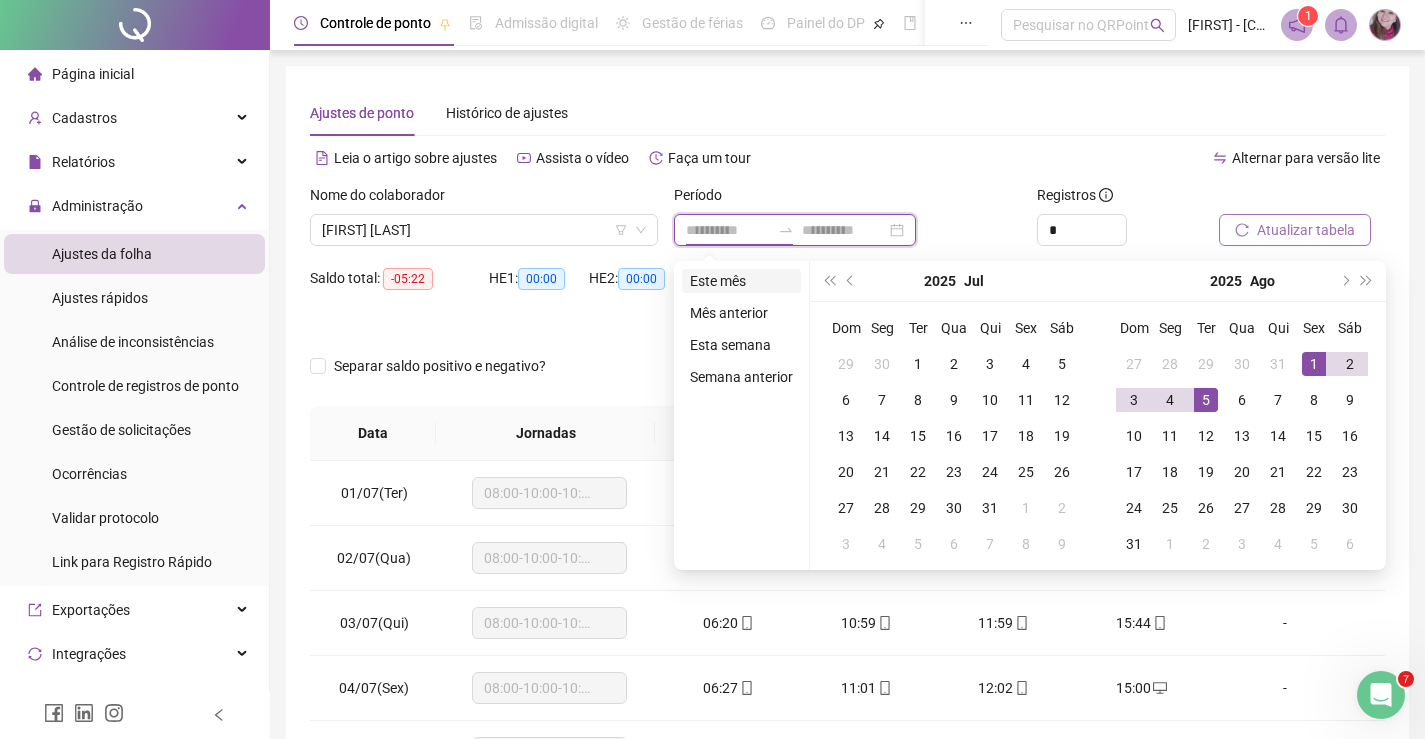 type on "**********" 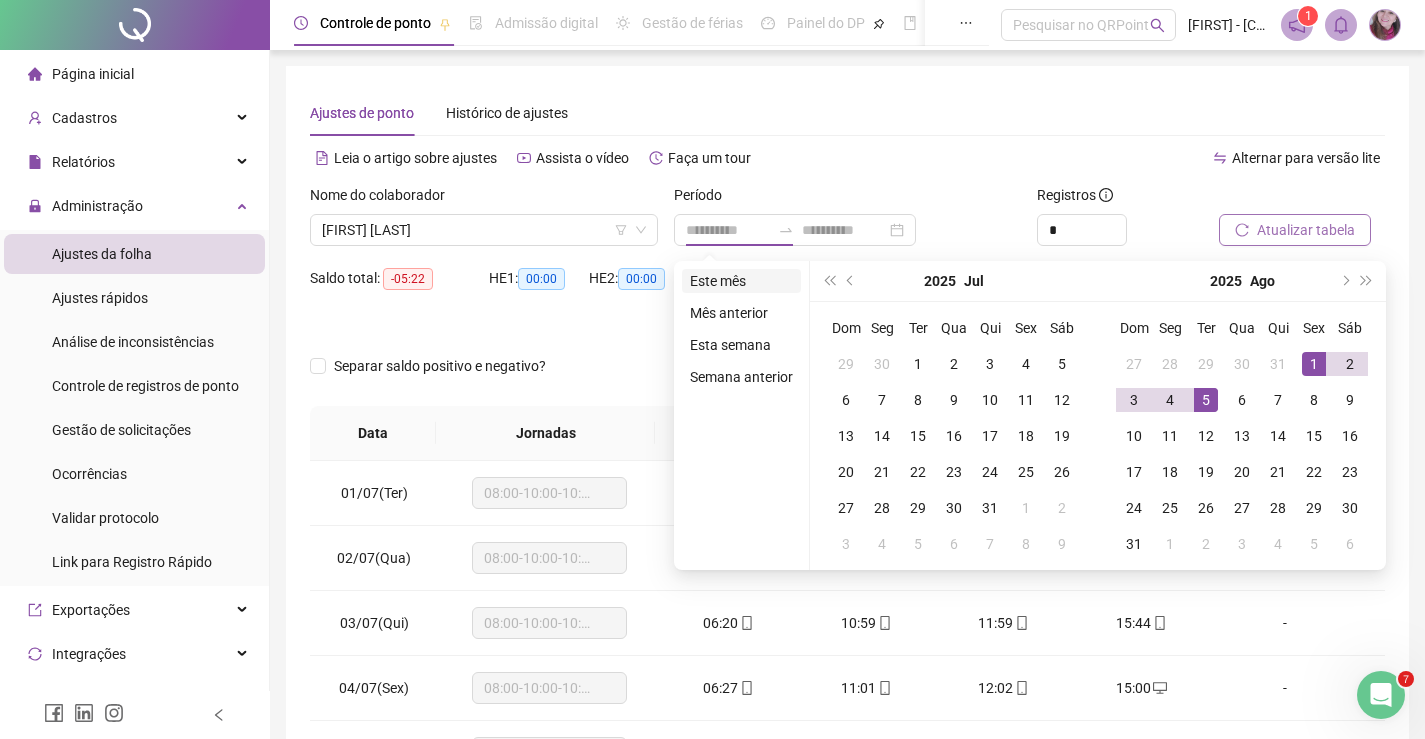 click on "Este mês" at bounding box center (741, 281) 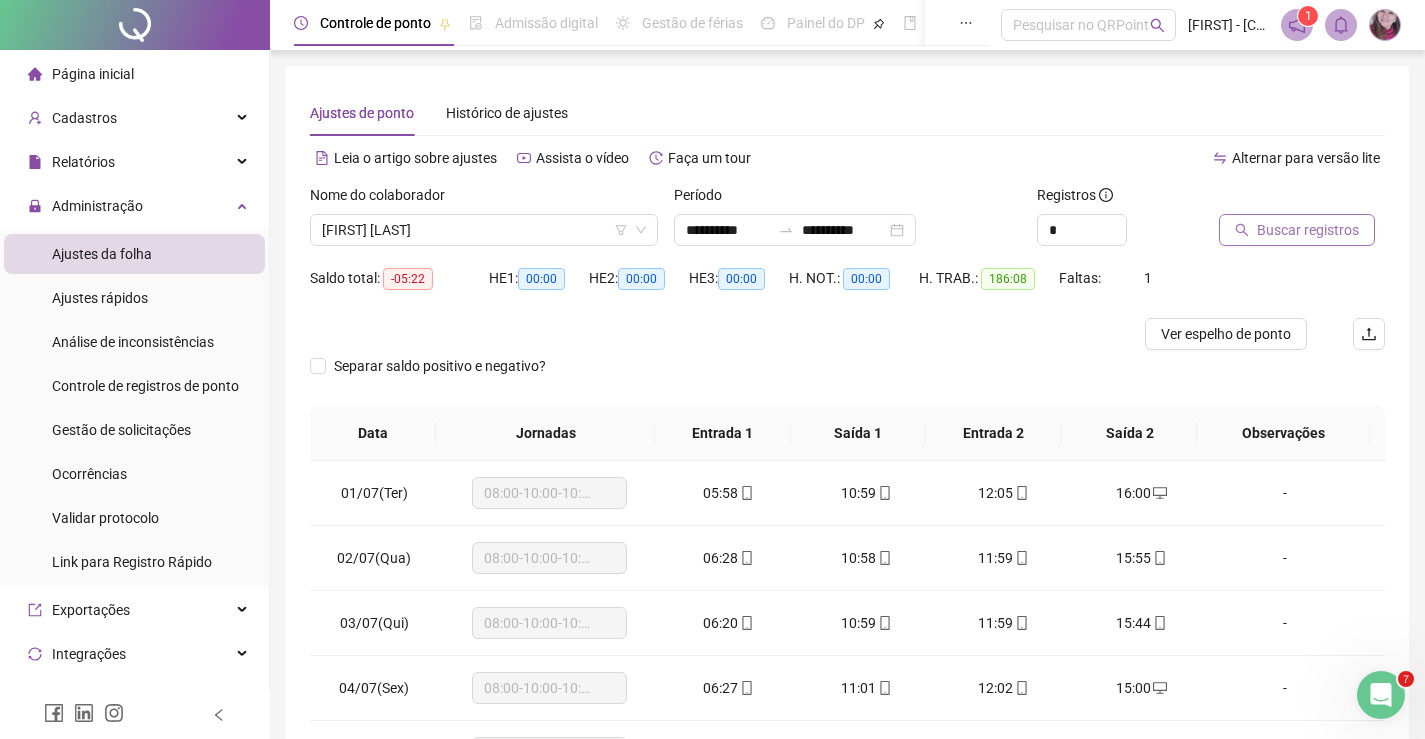 click on "Buscar registros" at bounding box center [1308, 230] 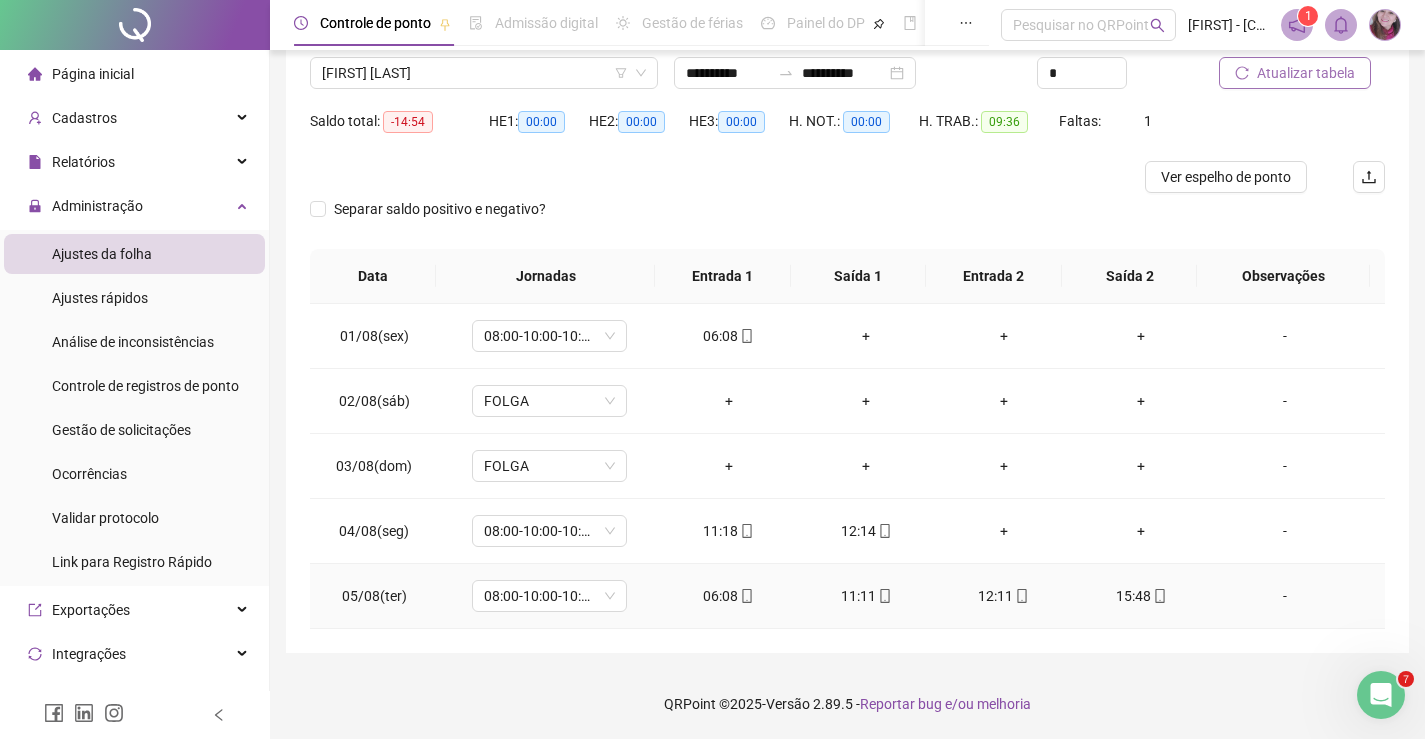 scroll, scrollTop: 57, scrollLeft: 0, axis: vertical 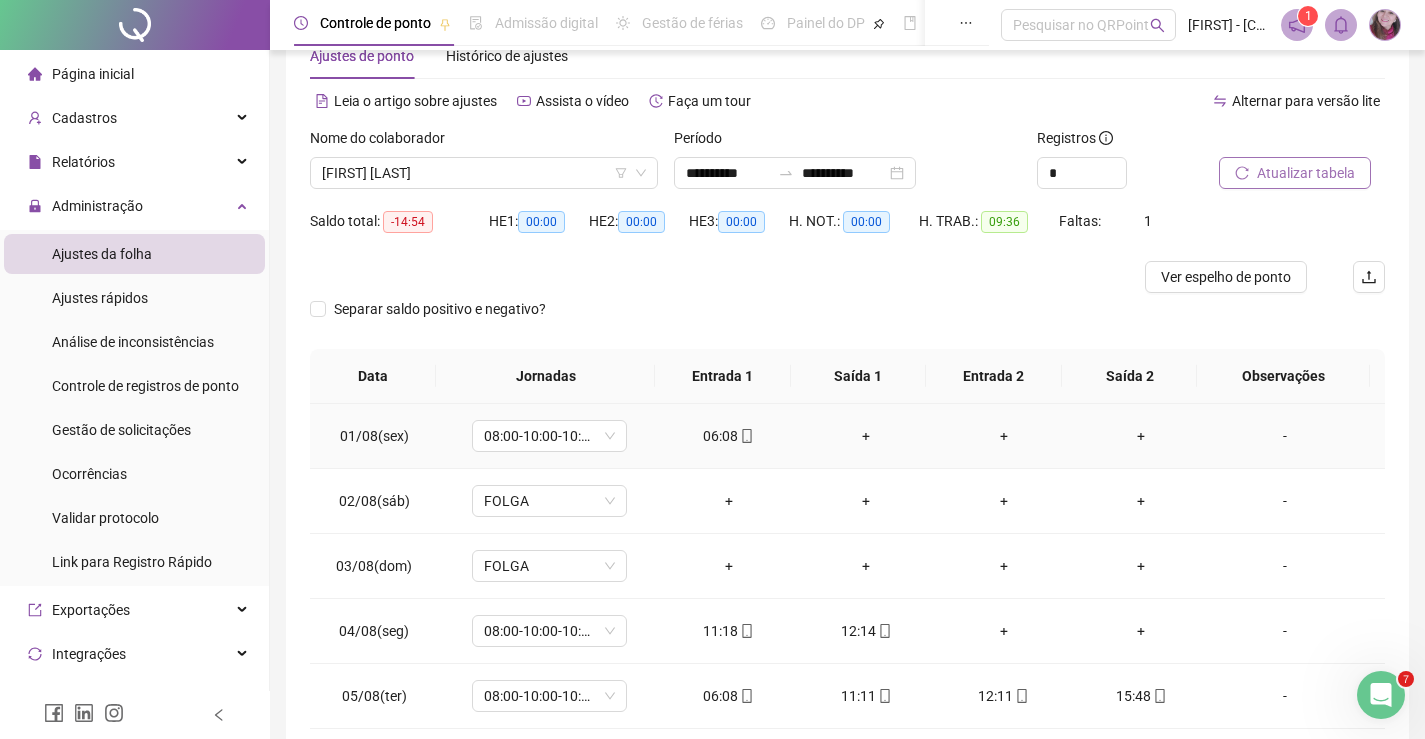 click on "+" at bounding box center (866, 436) 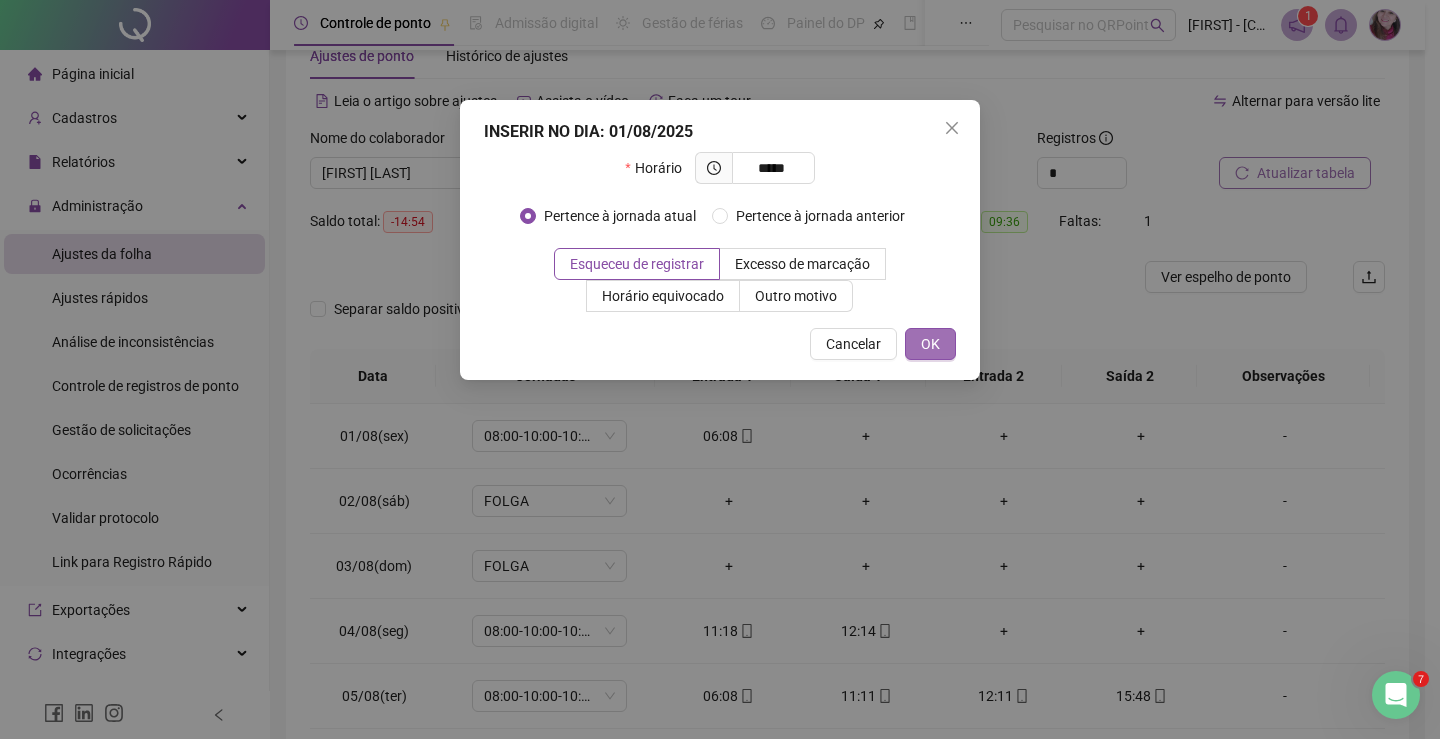 type on "*****" 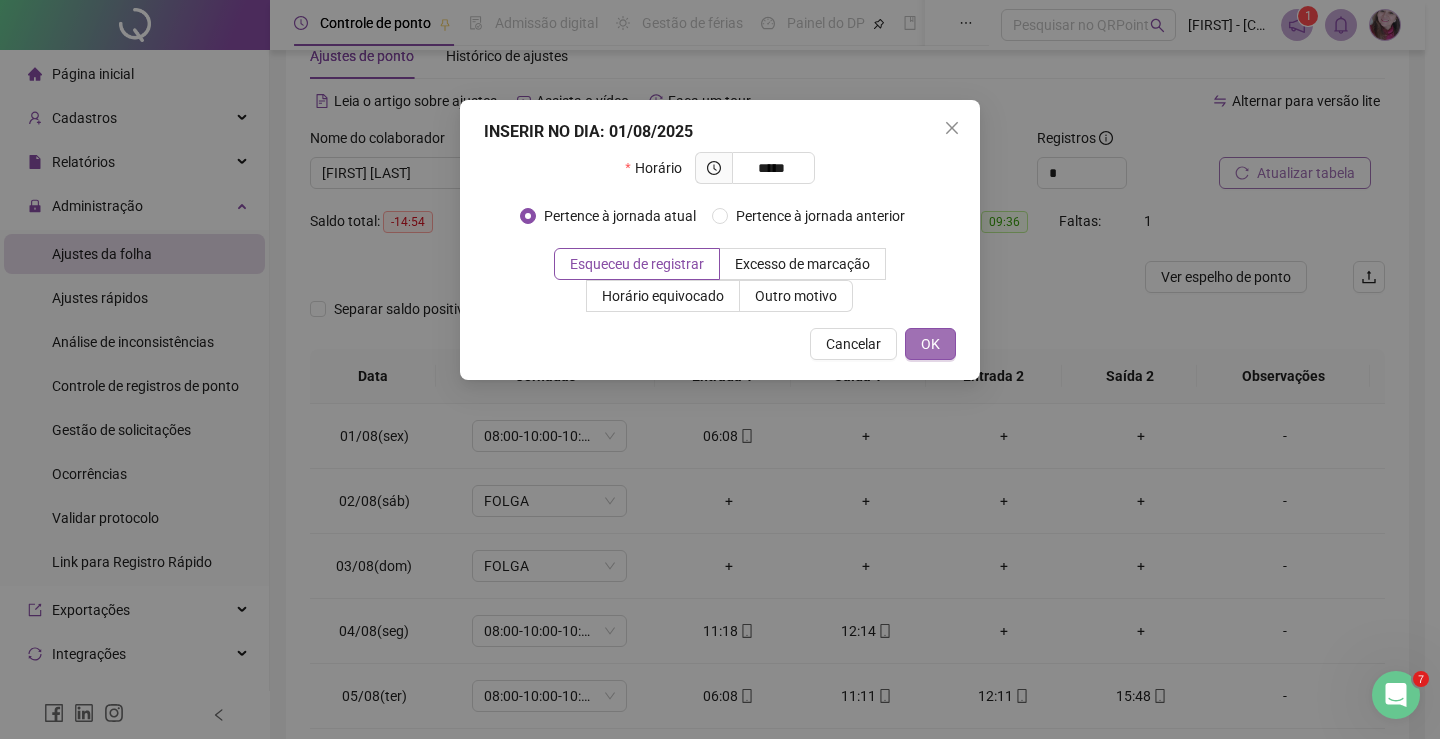 click on "OK" at bounding box center (930, 344) 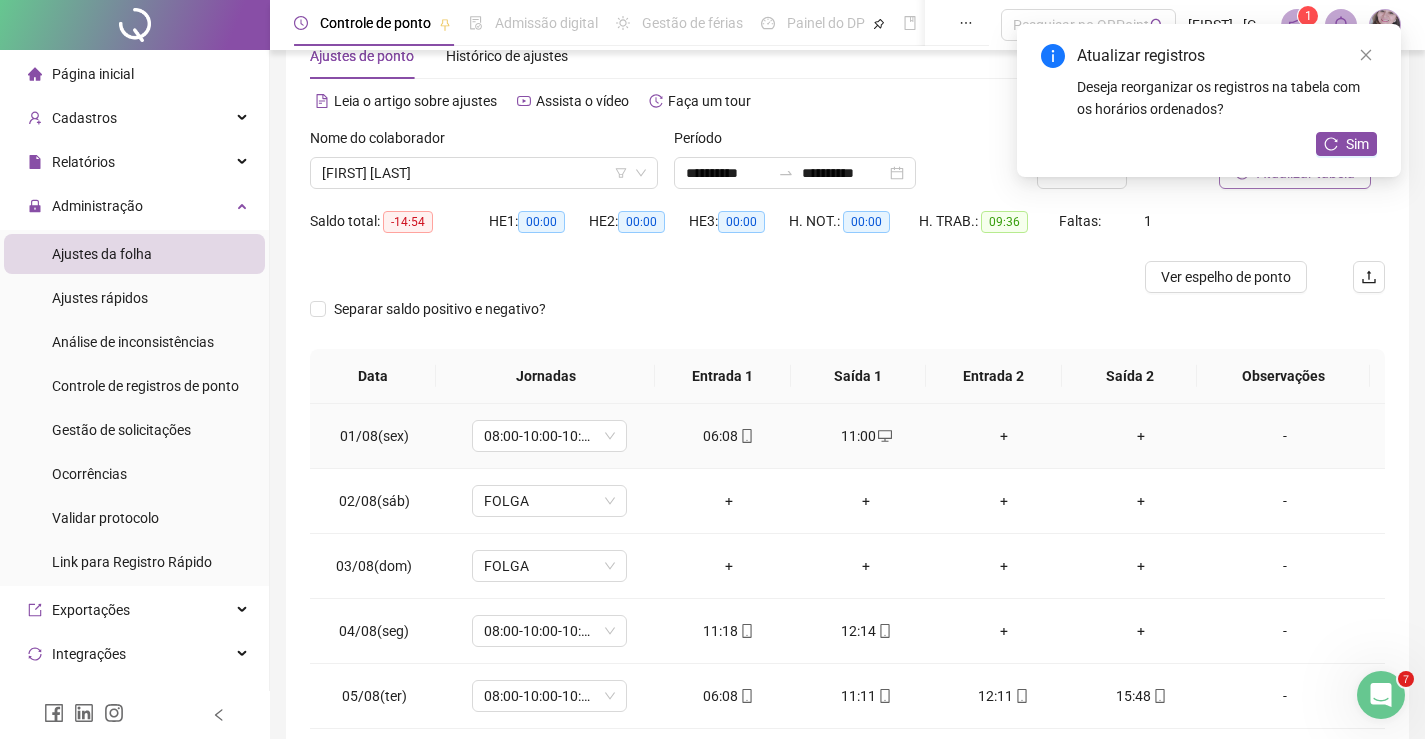 click on "+" at bounding box center (1004, 436) 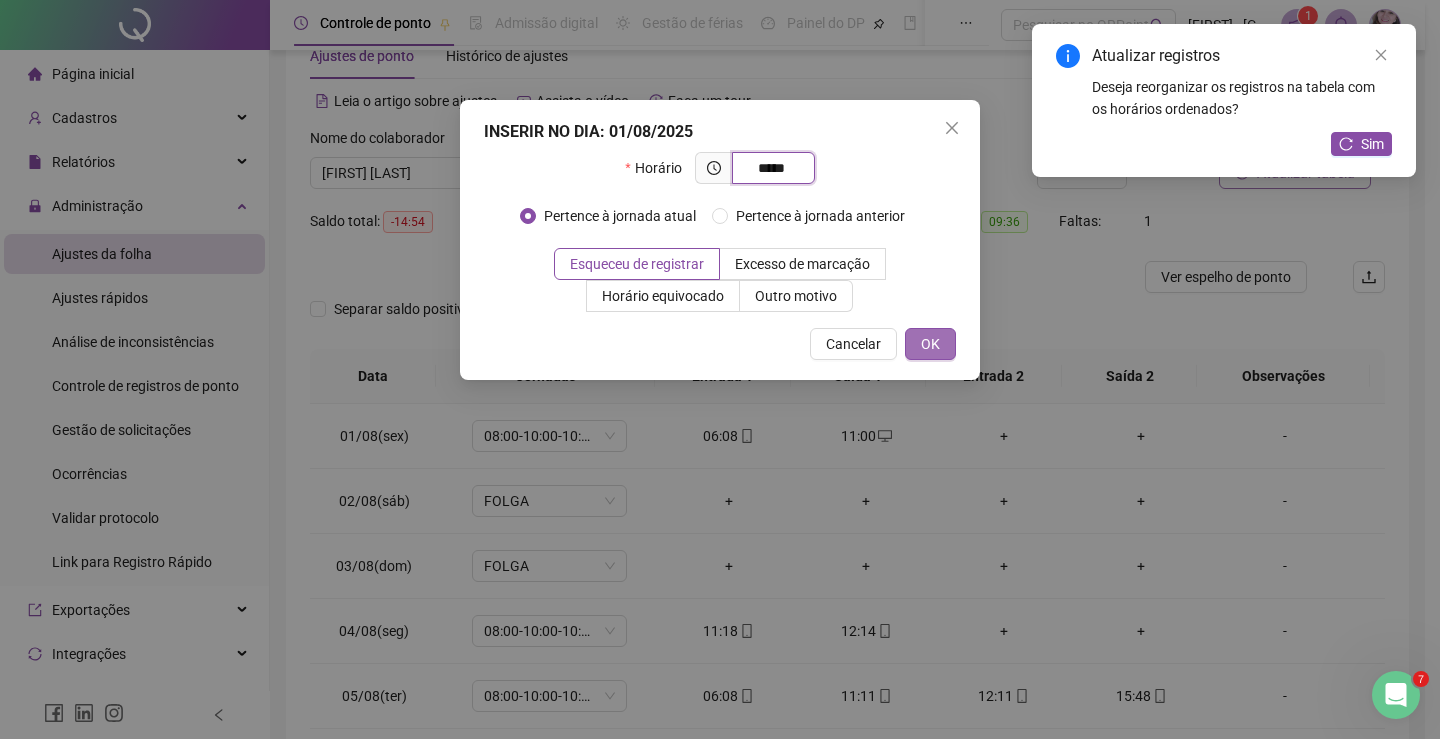 type on "*****" 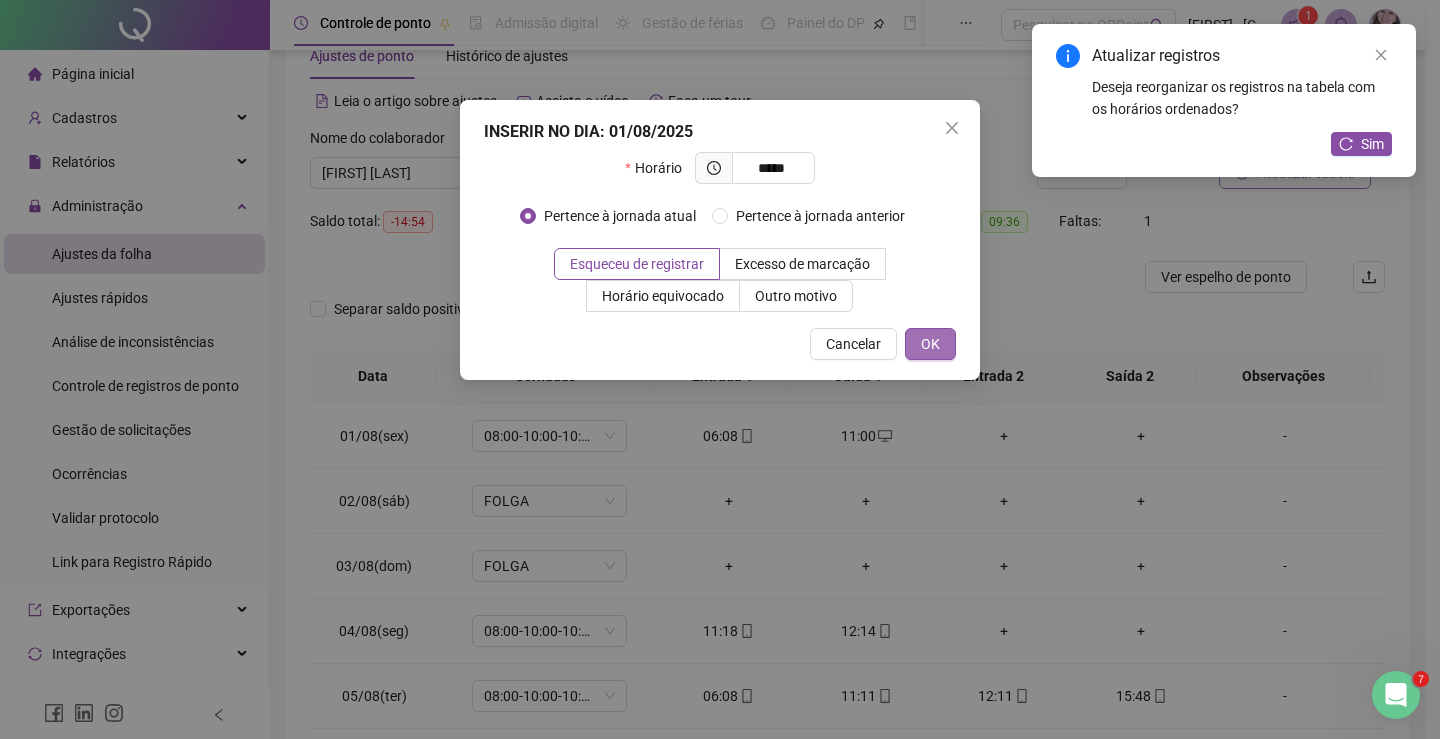 click on "OK" at bounding box center (930, 344) 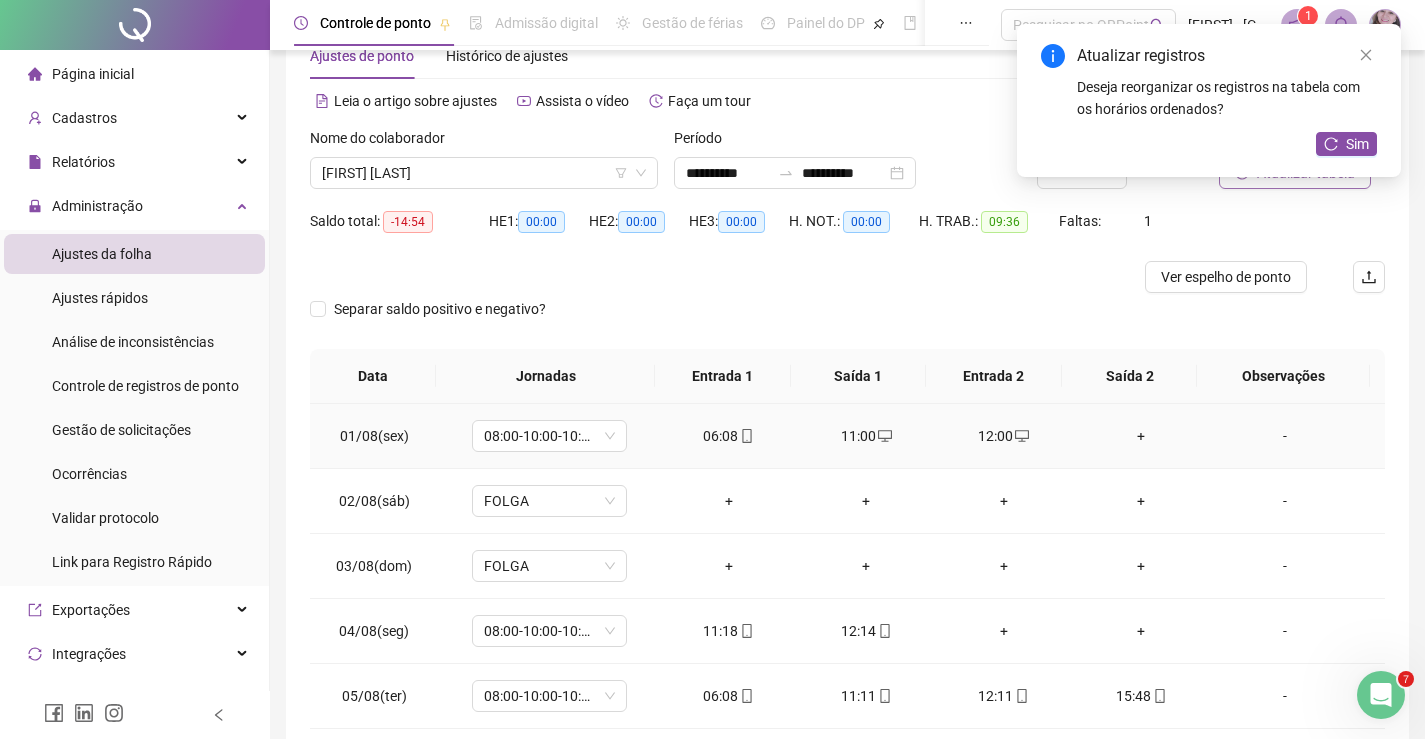 click on "+" at bounding box center [1142, 436] 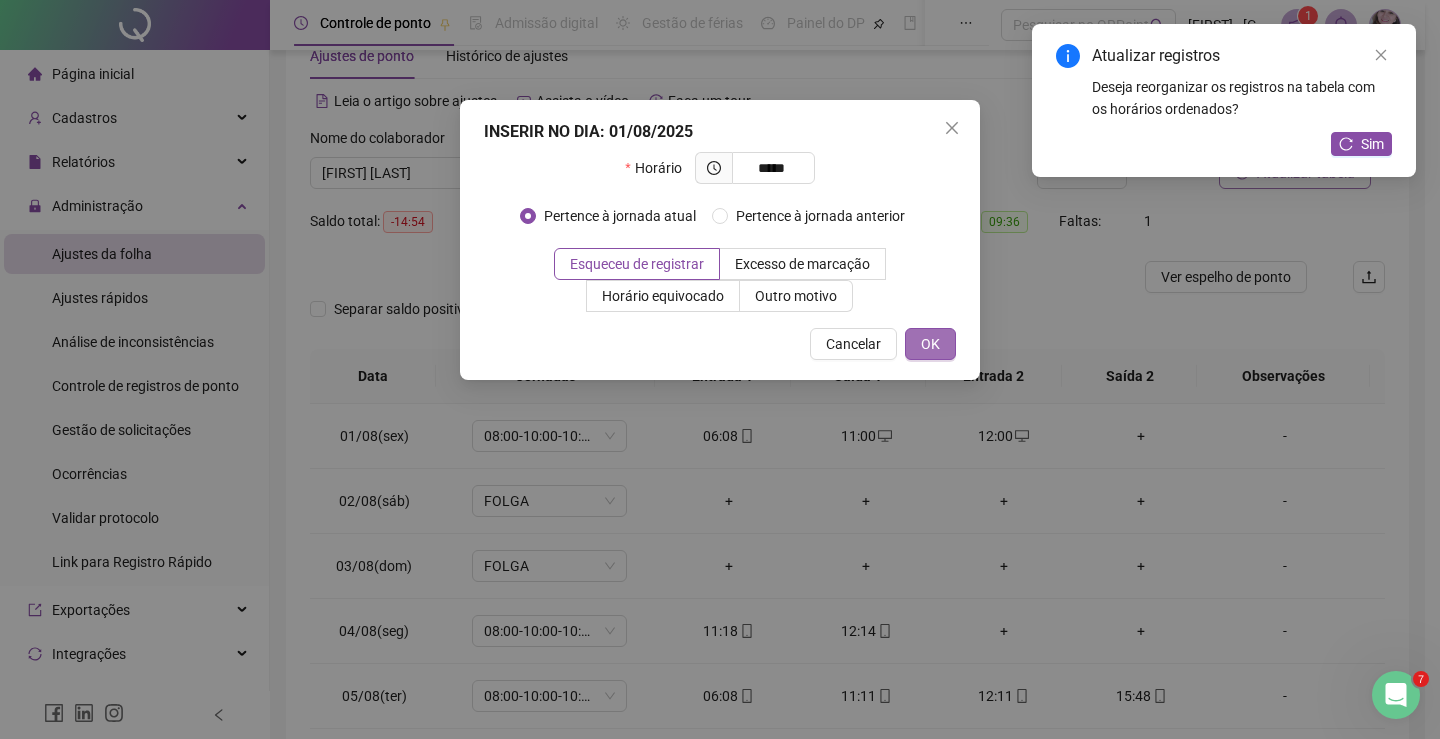 type on "*****" 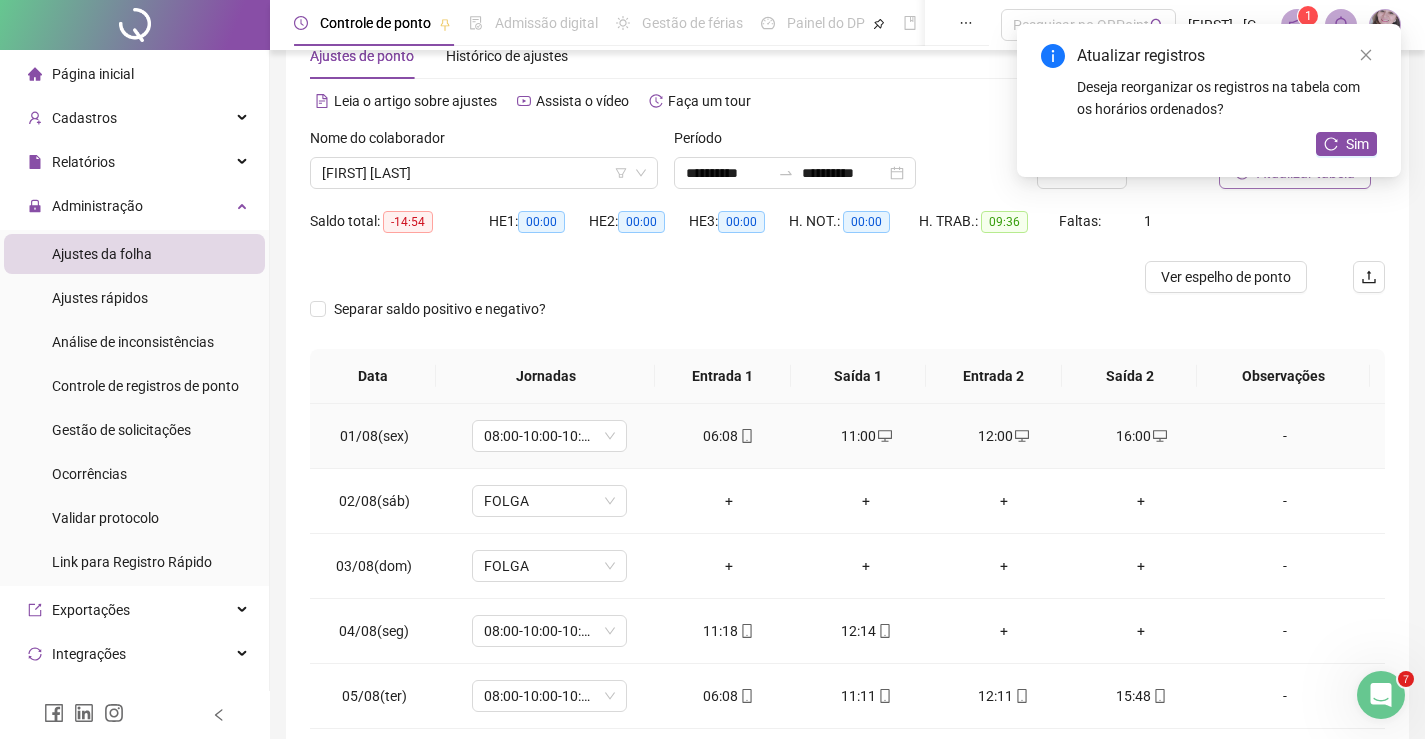 click on "16:00" at bounding box center [1142, 436] 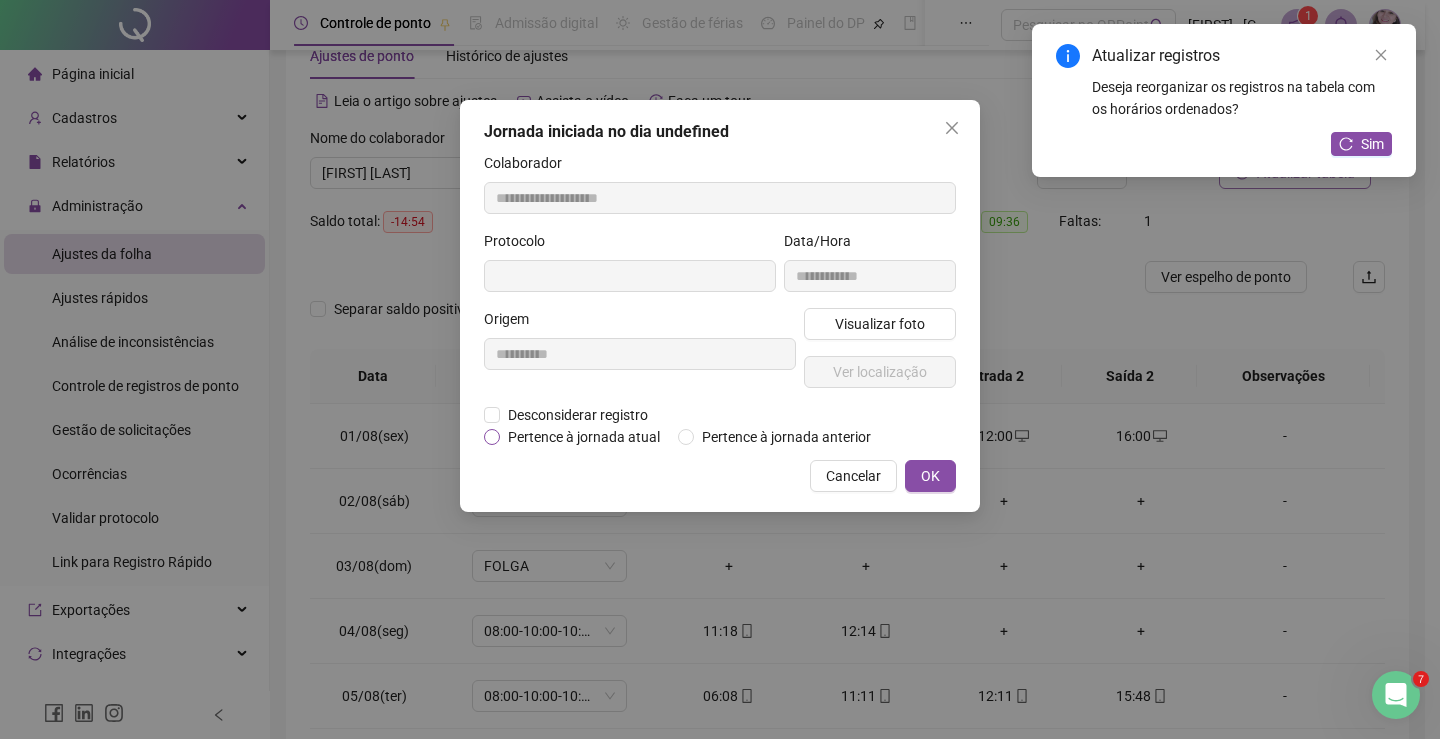 type on "**********" 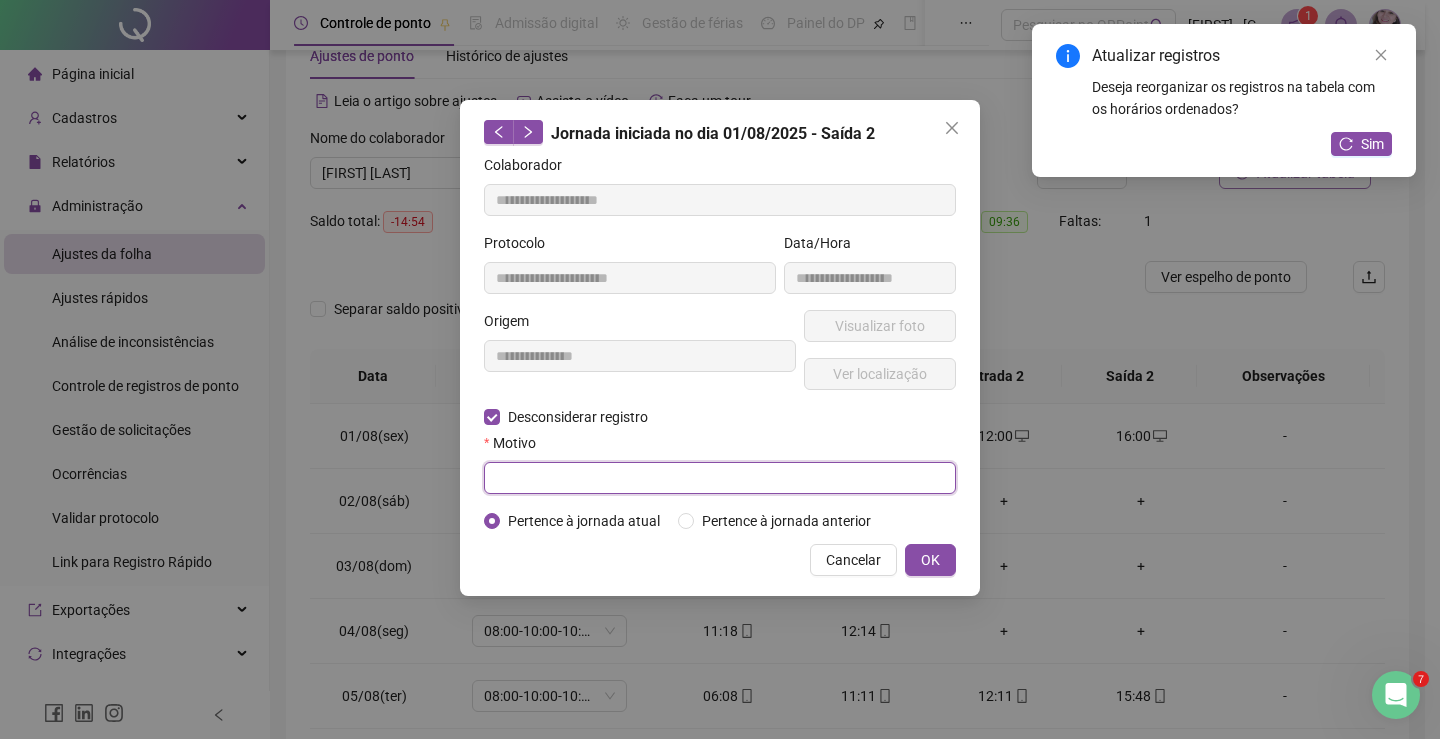 click at bounding box center [720, 478] 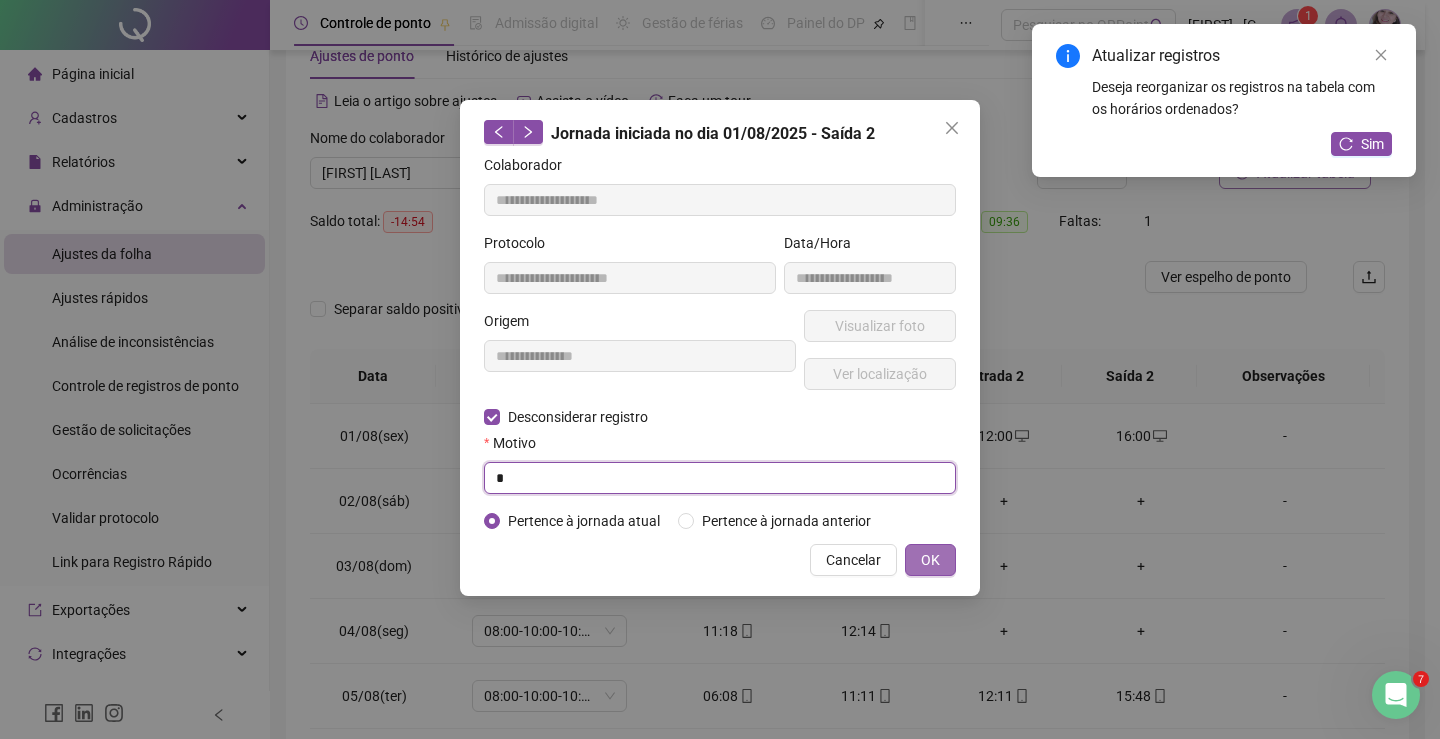 type on "*" 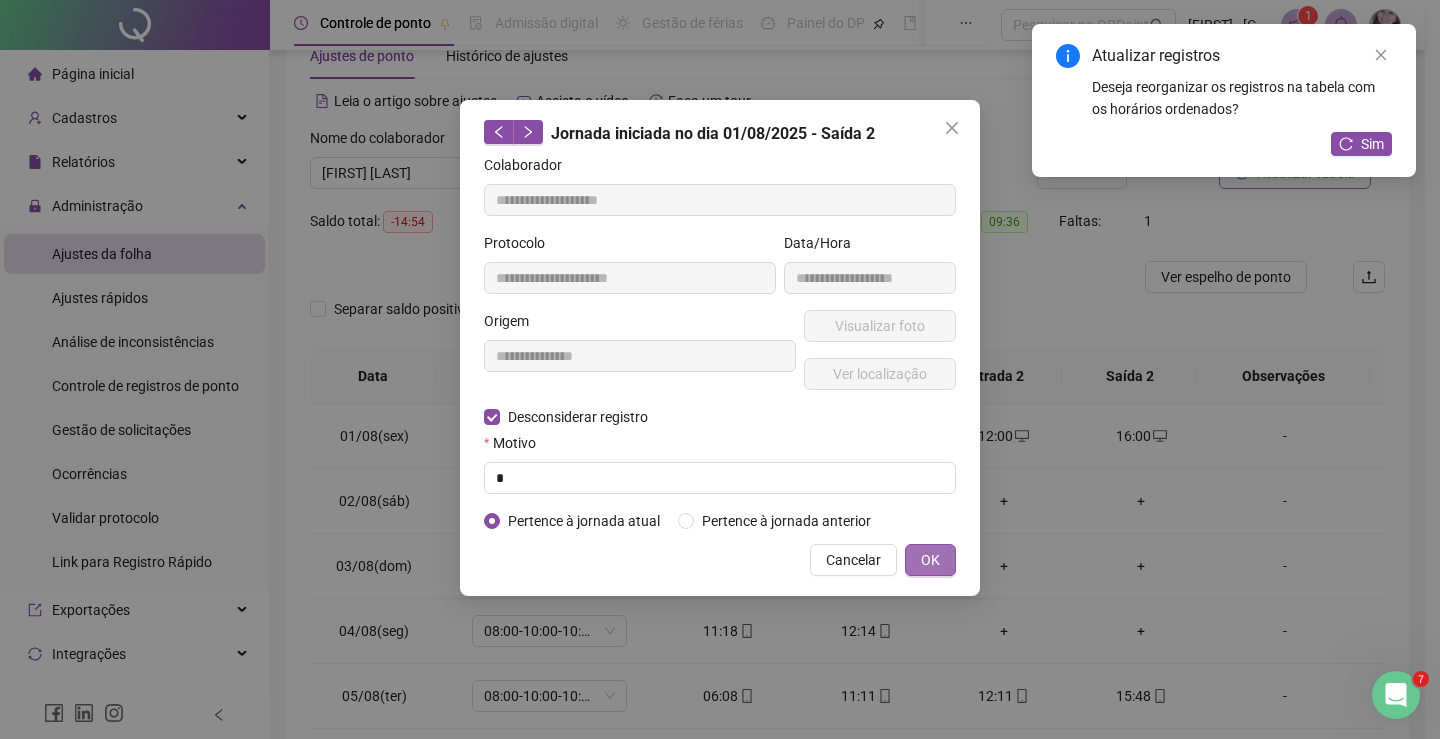 click on "OK" at bounding box center [930, 560] 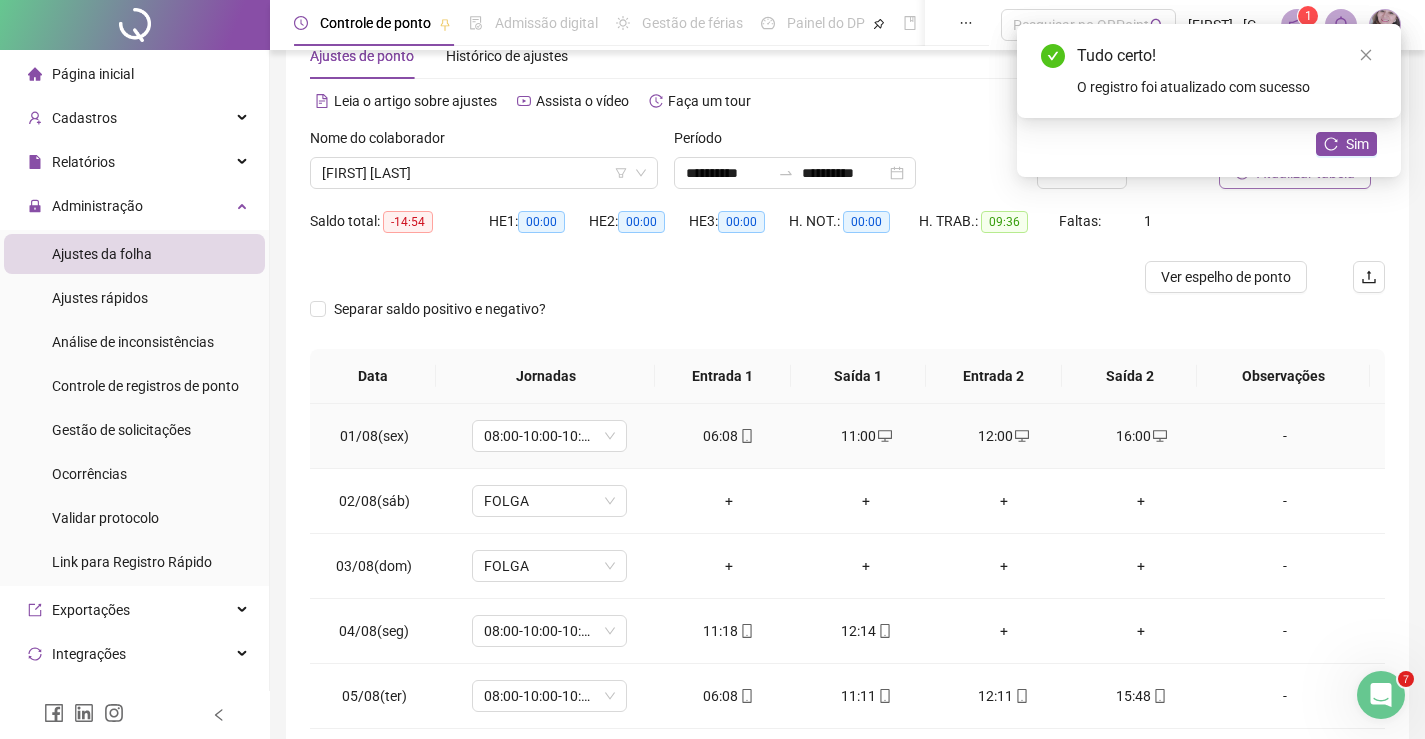 click on "16:00" at bounding box center (1142, 436) 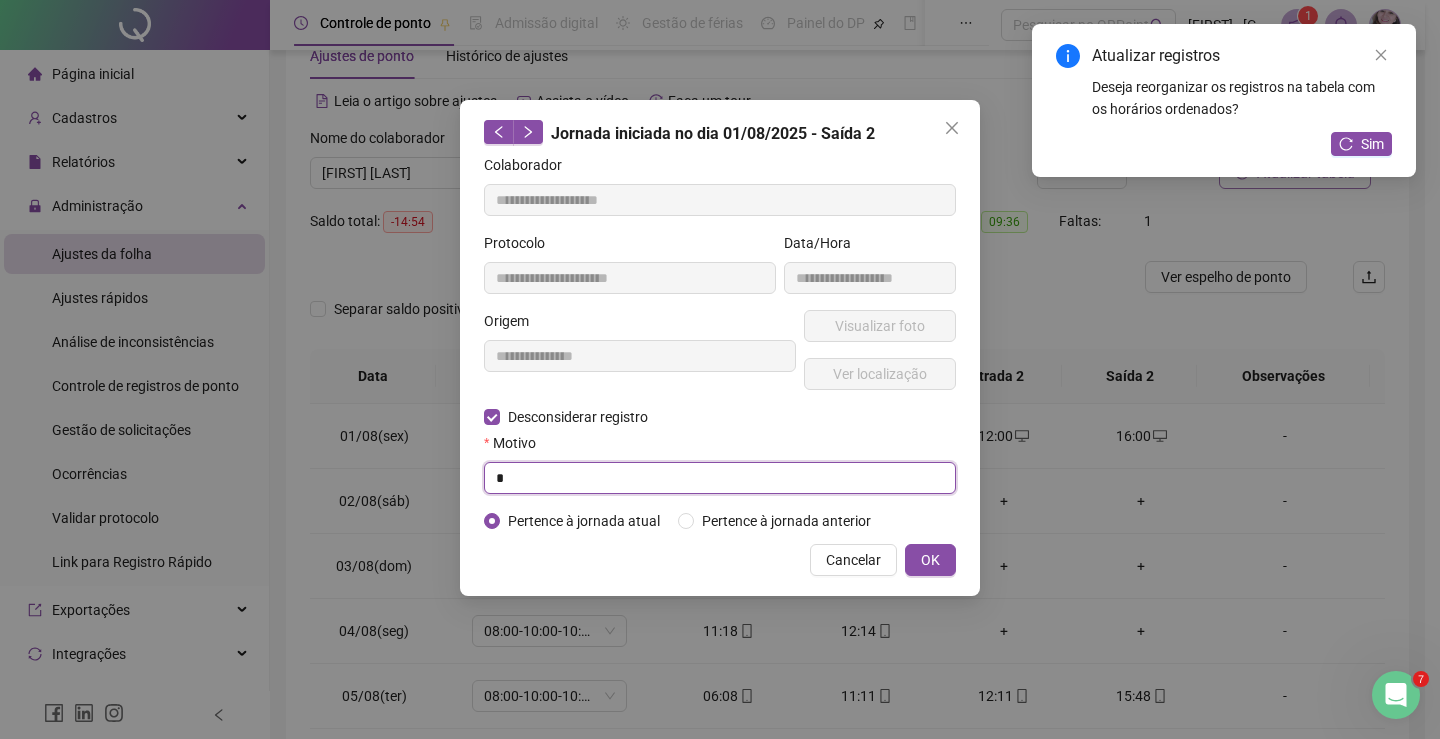click on "*" at bounding box center (720, 478) 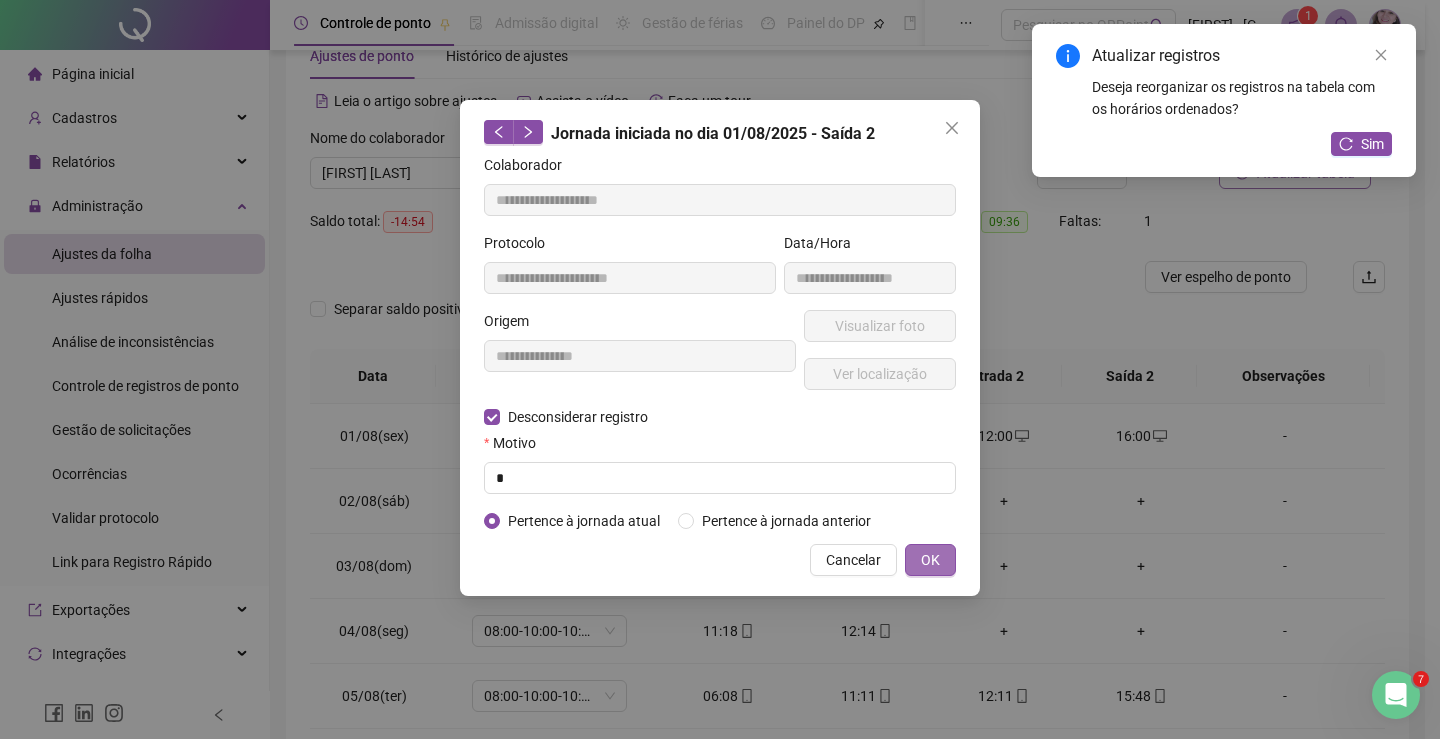 click on "OK" at bounding box center [930, 560] 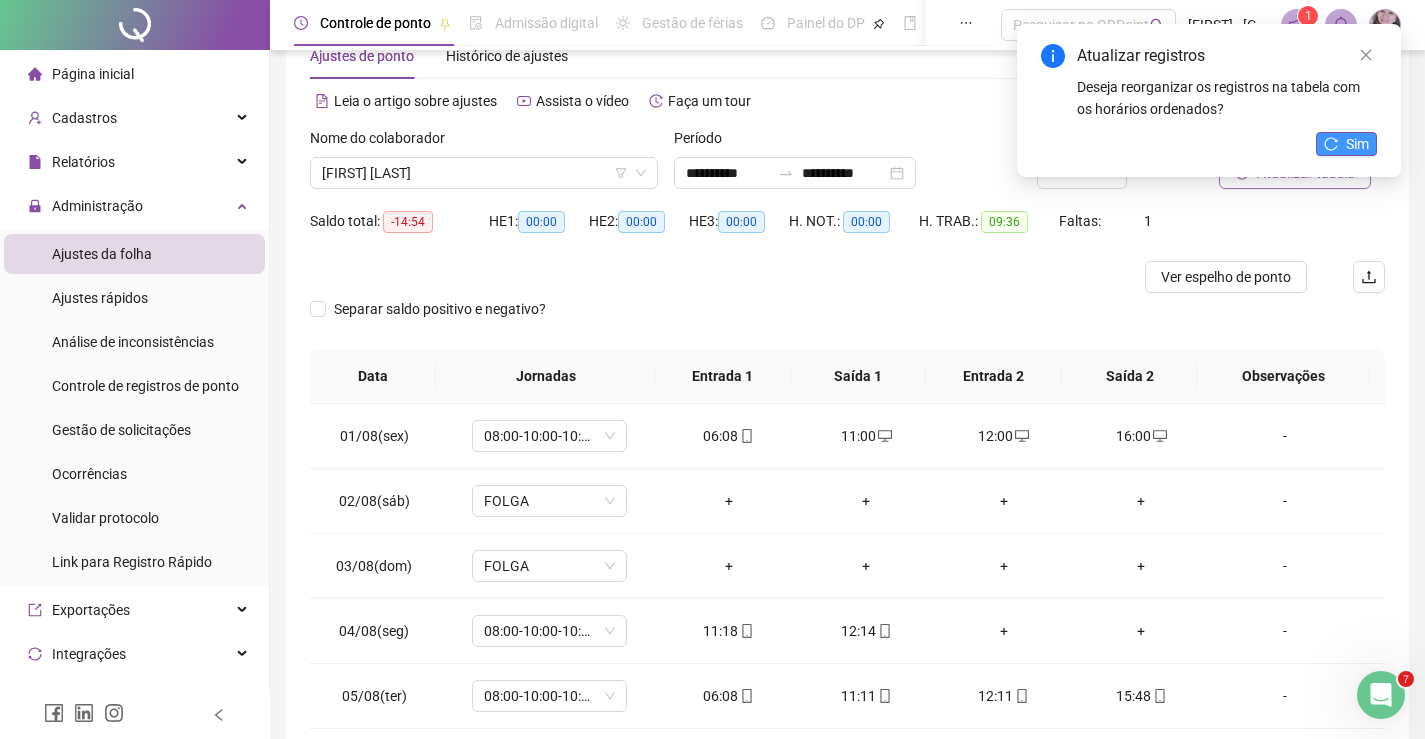 click on "Sim" at bounding box center [1357, 144] 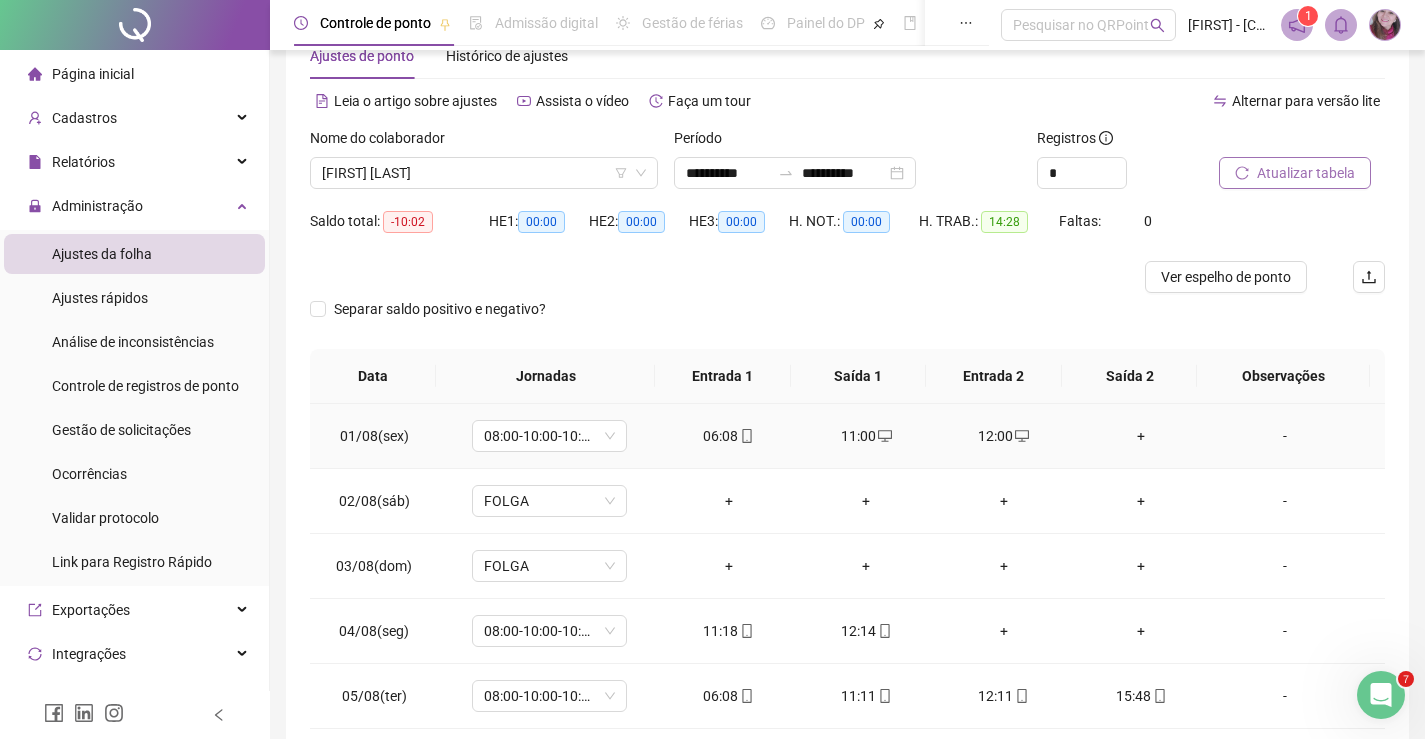 click on "+" at bounding box center (1142, 436) 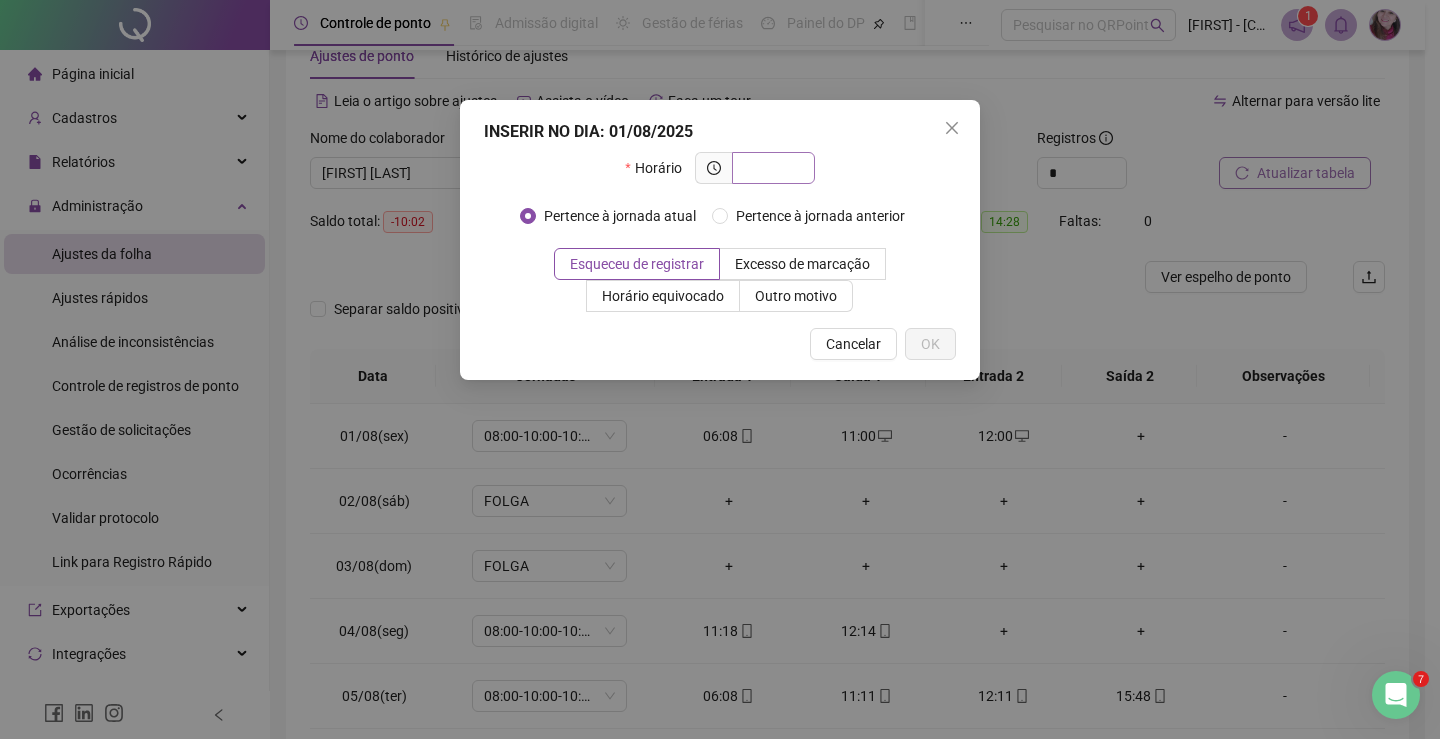 click at bounding box center (771, 168) 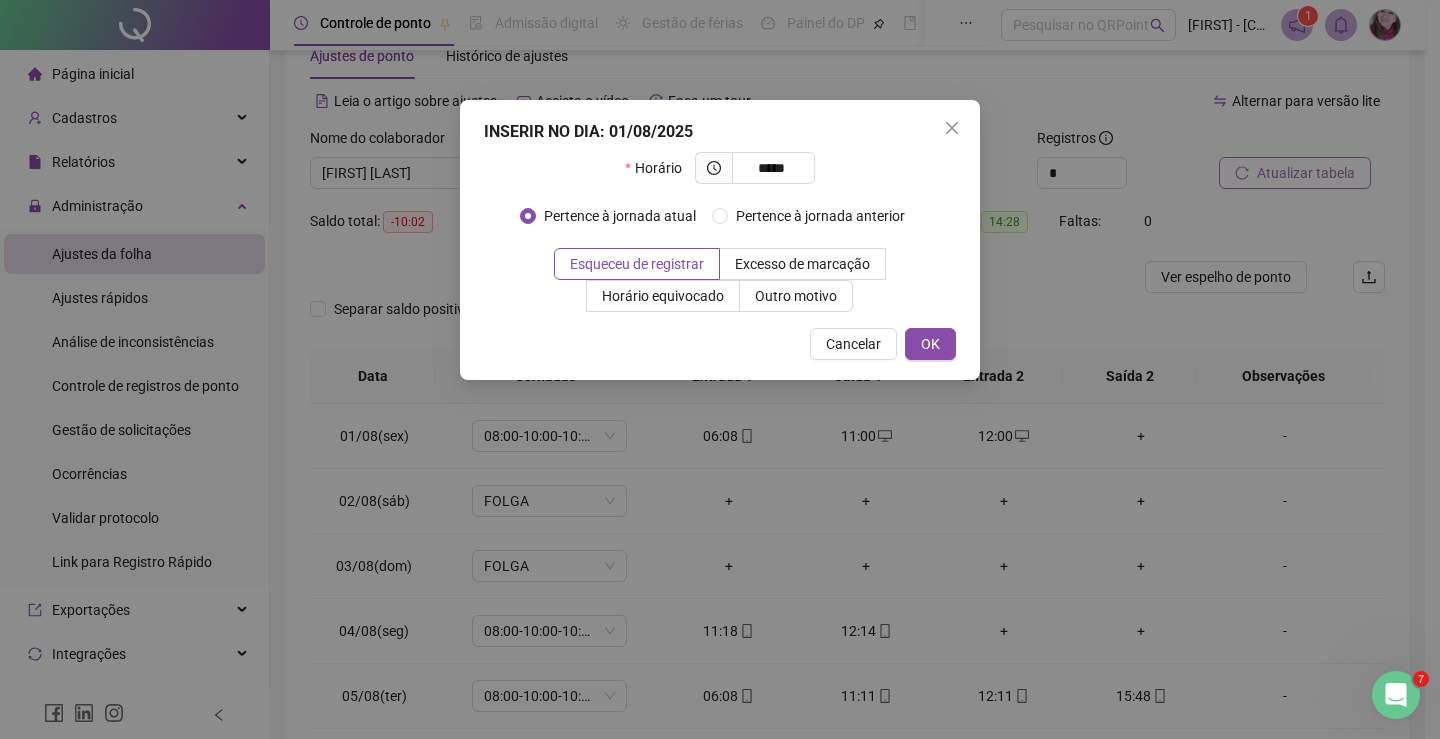 type on "*****" 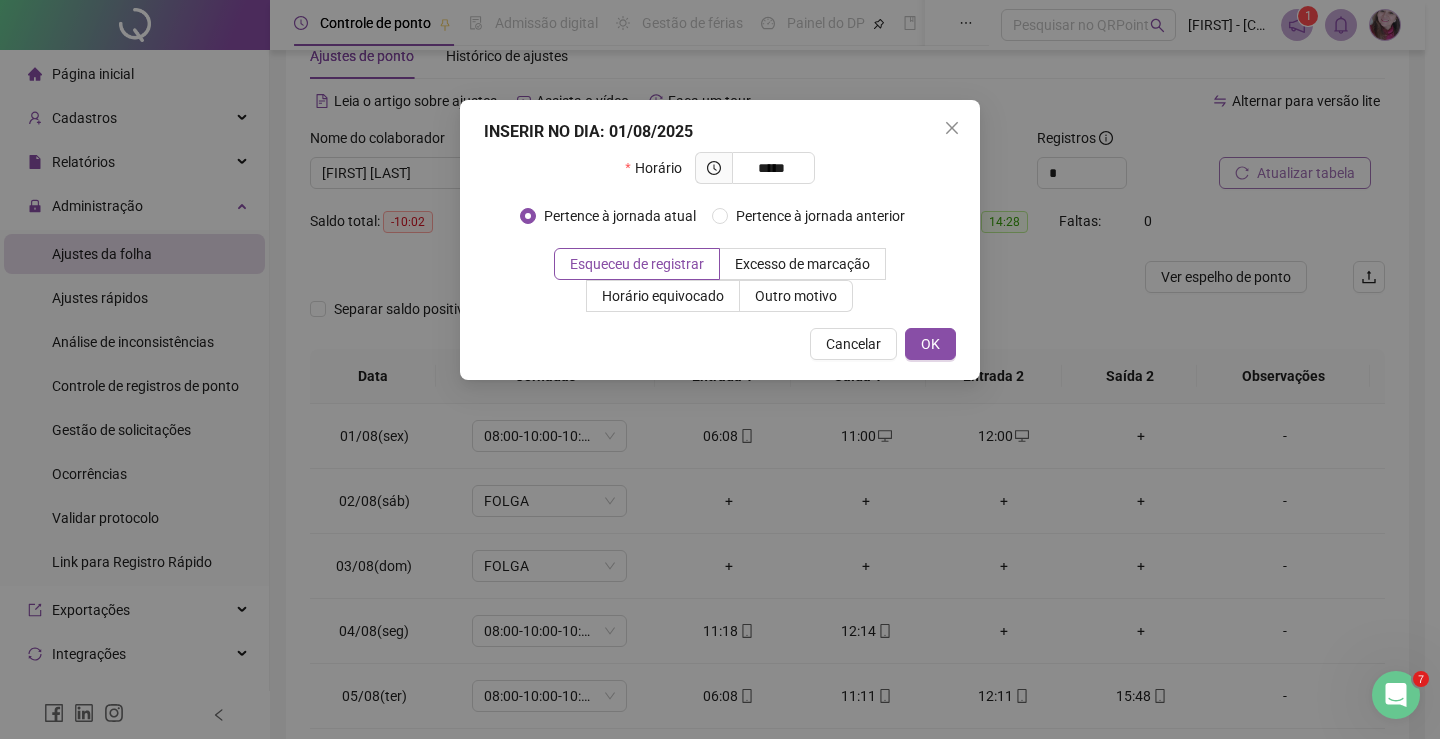 click on "INSERIR NO DIA :   01/08/2025 Horário ***** Pertence à jornada atual Pertence à jornada anterior Esqueceu de registrar Excesso de marcação Horário equivocado Outro motivo Motivo Cancelar OK" at bounding box center [720, 240] 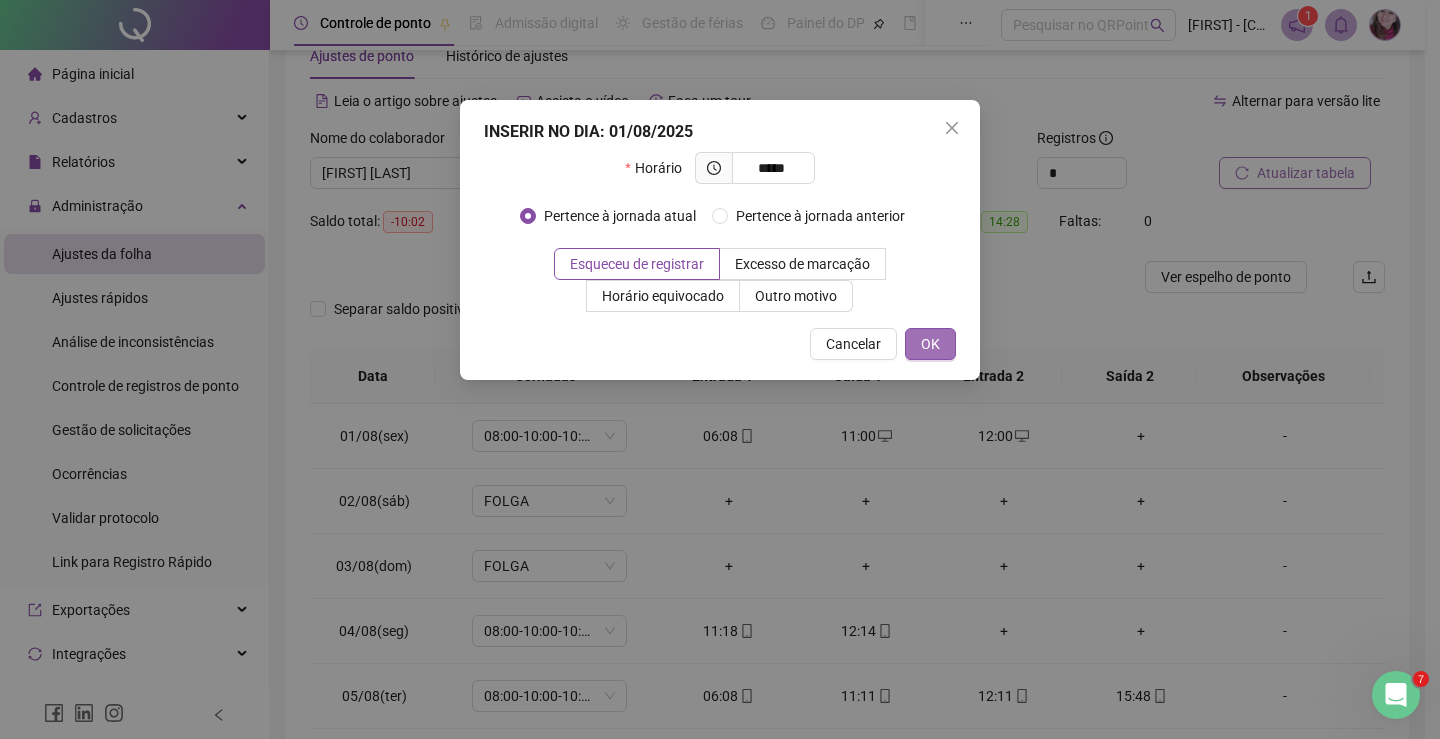 click on "OK" at bounding box center [930, 344] 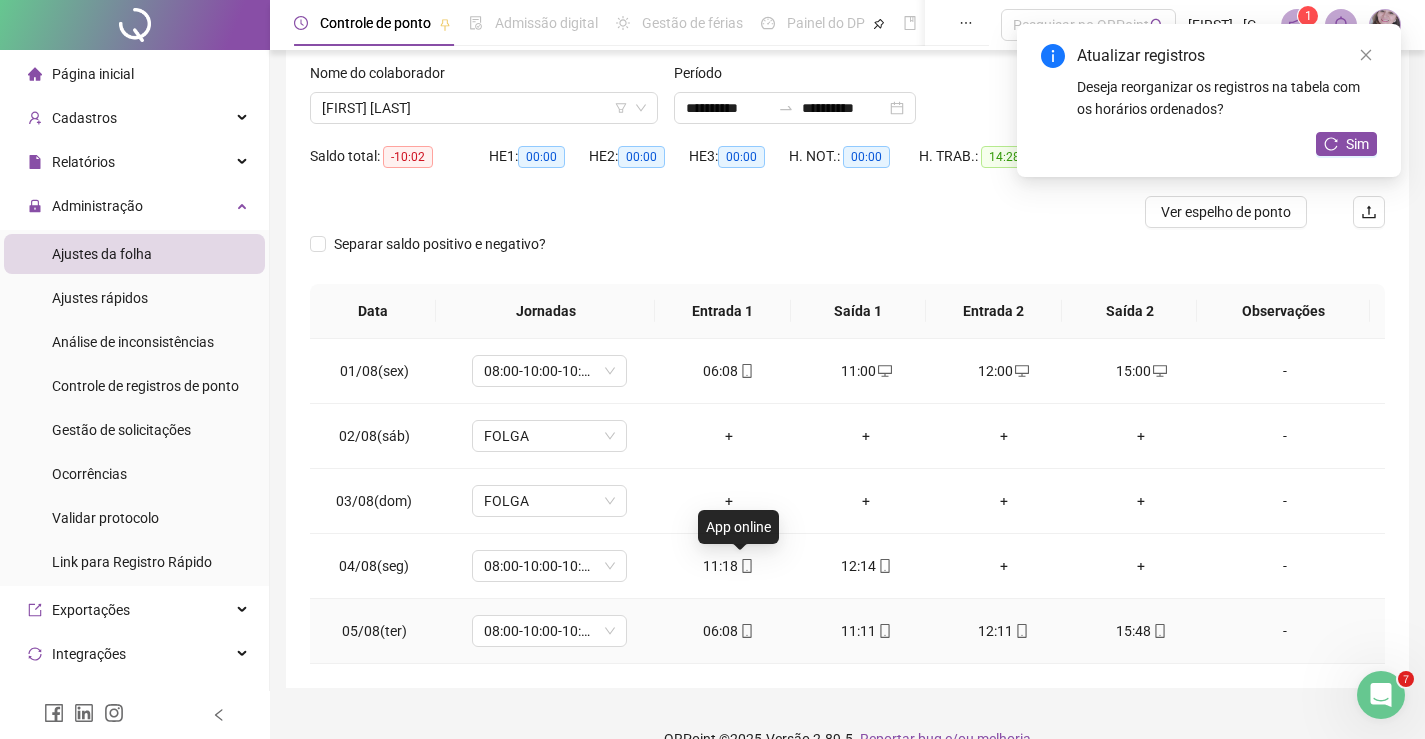 scroll, scrollTop: 157, scrollLeft: 0, axis: vertical 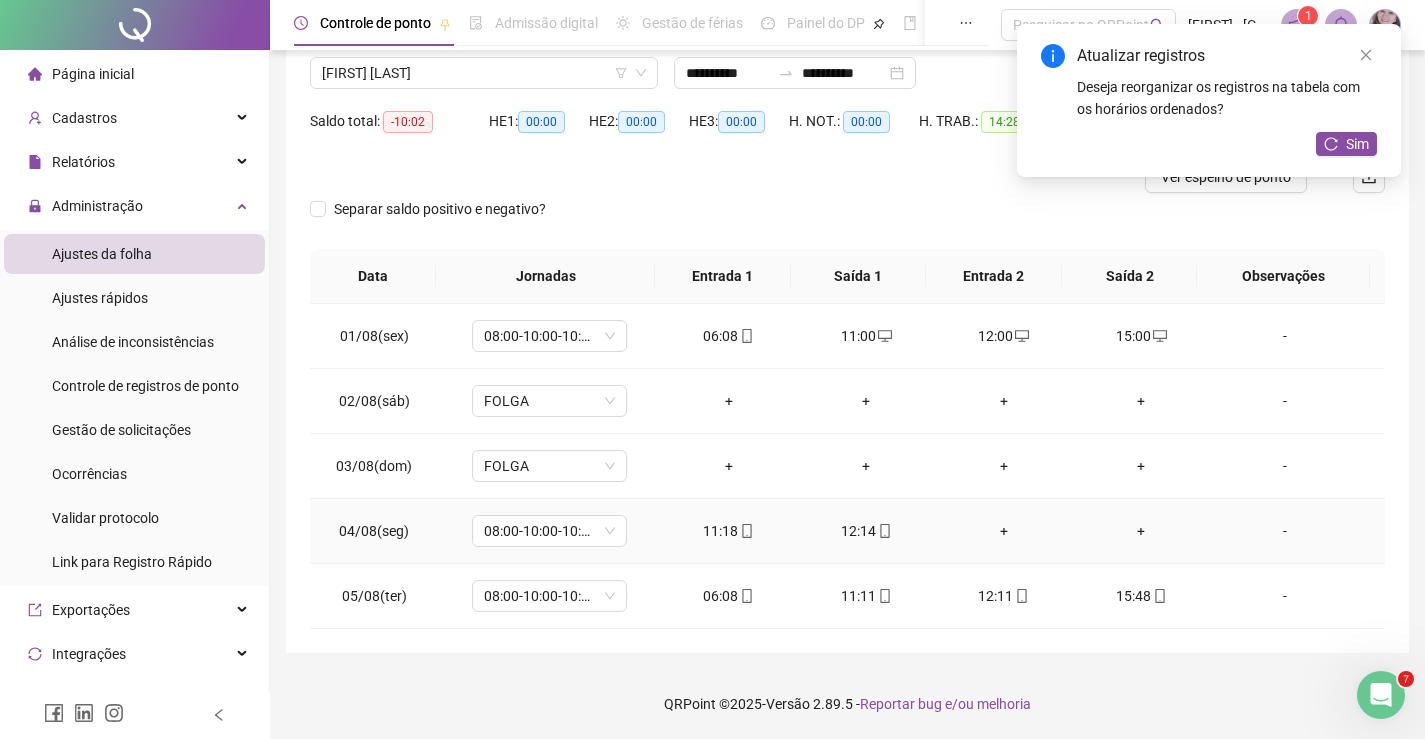 click on "11:18" at bounding box center [729, 531] 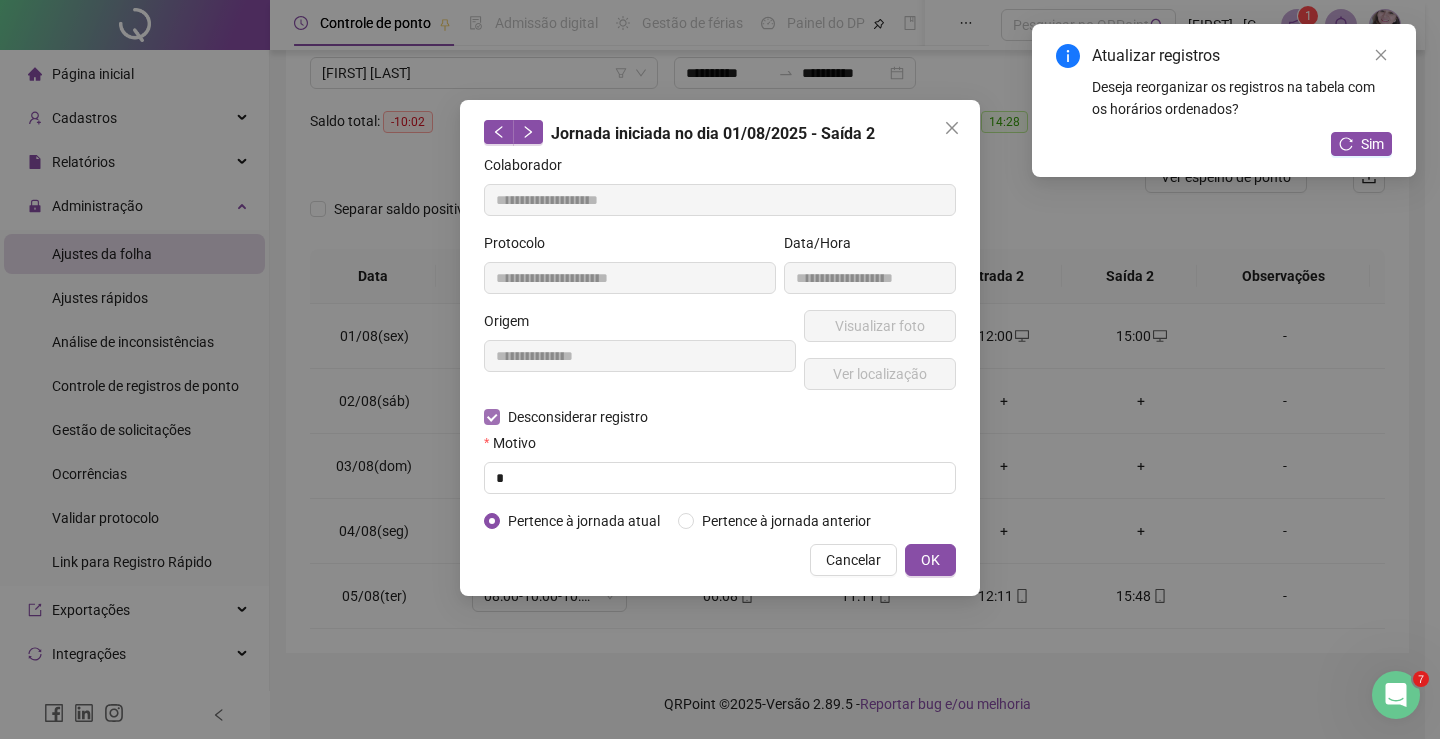 type on "**********" 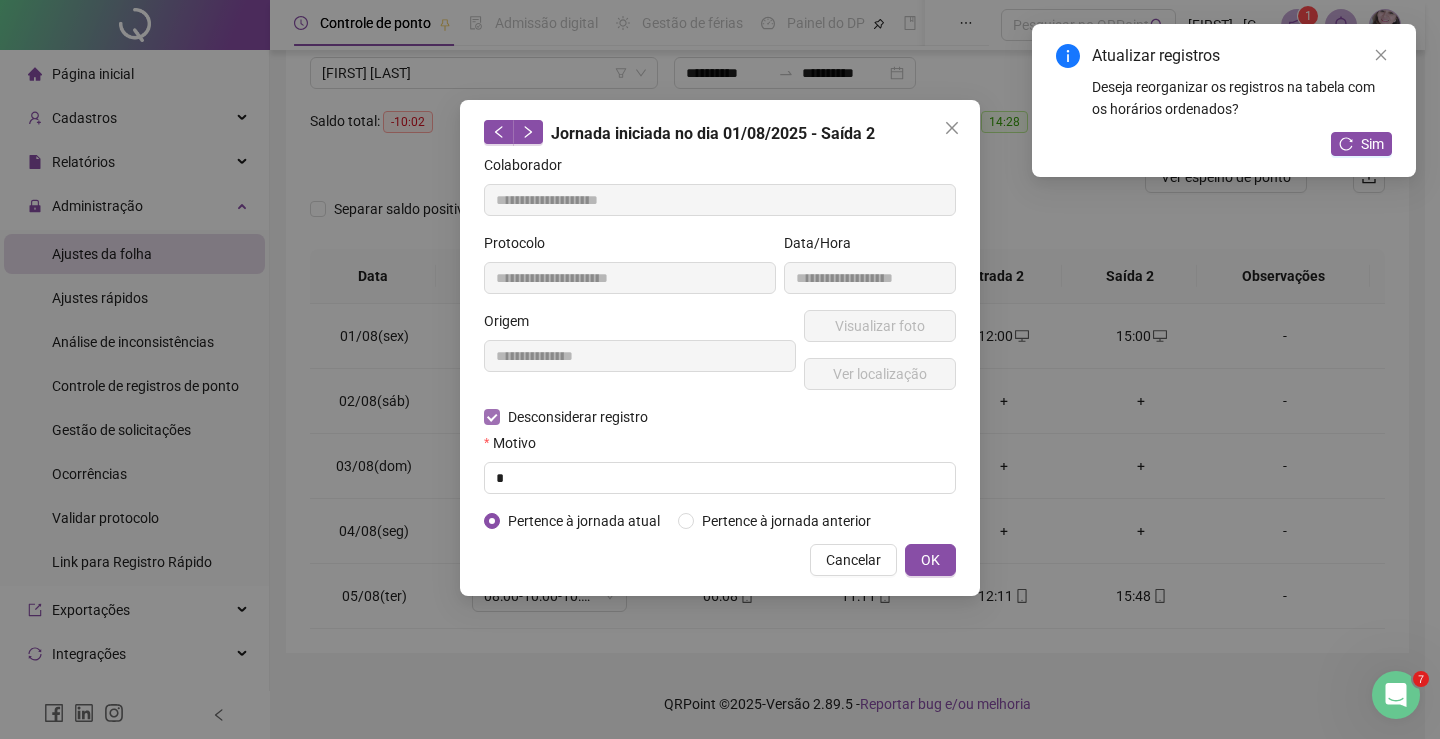 type on "**********" 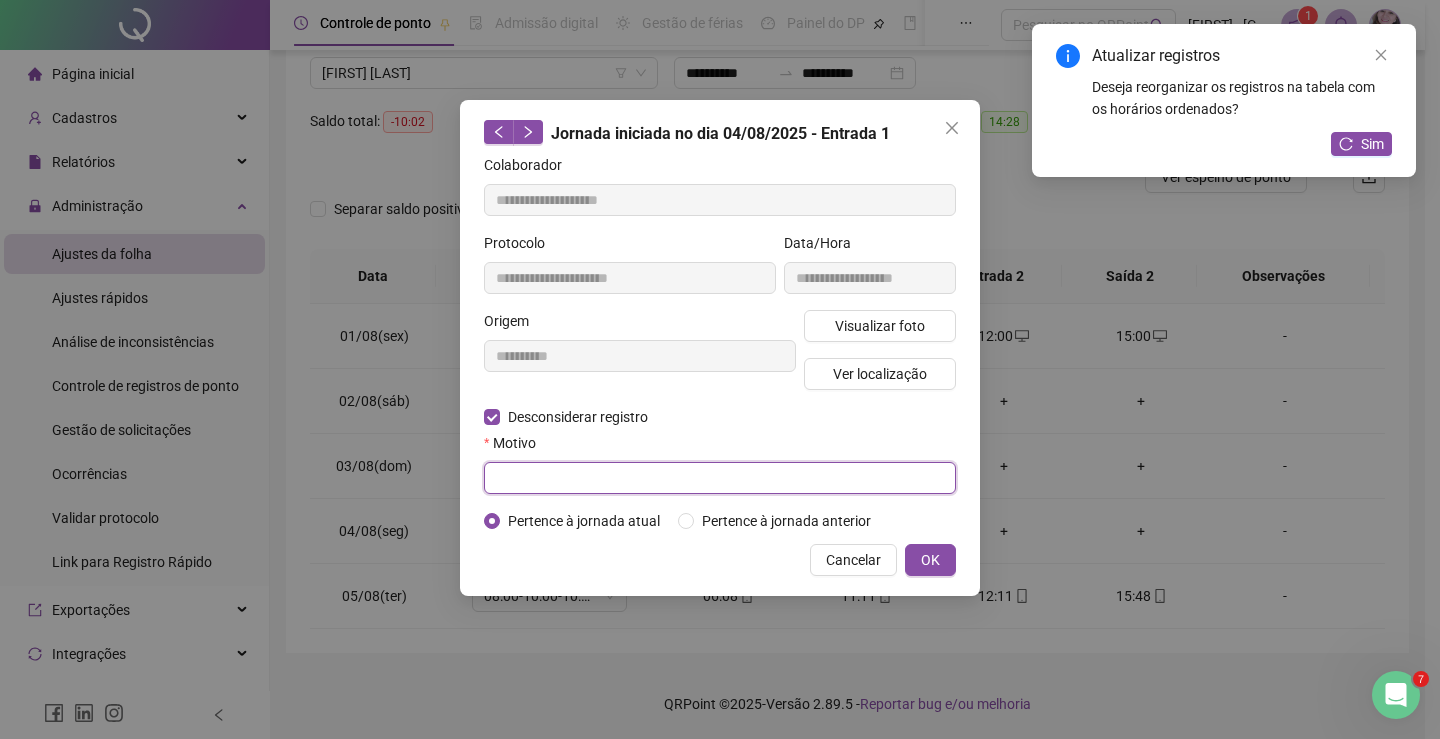 click at bounding box center (720, 478) 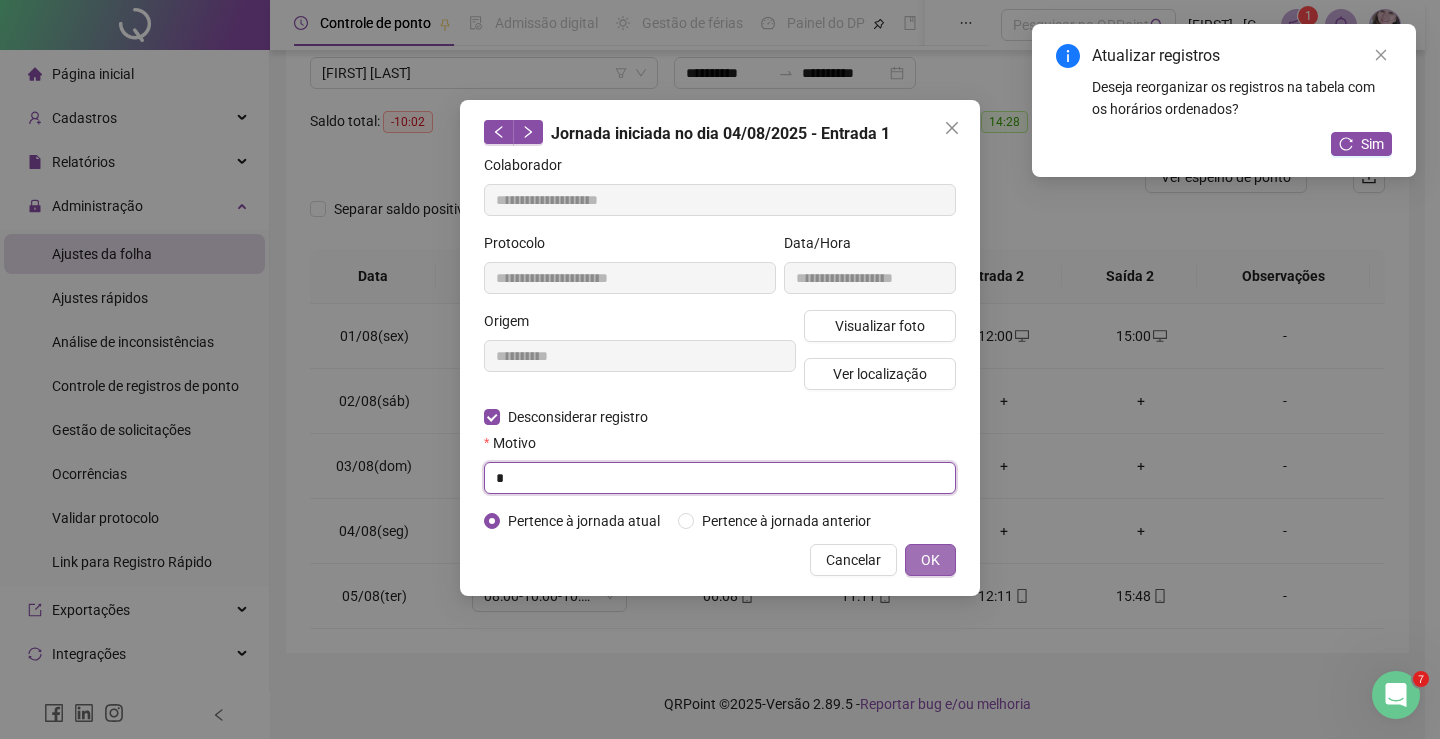 type on "*" 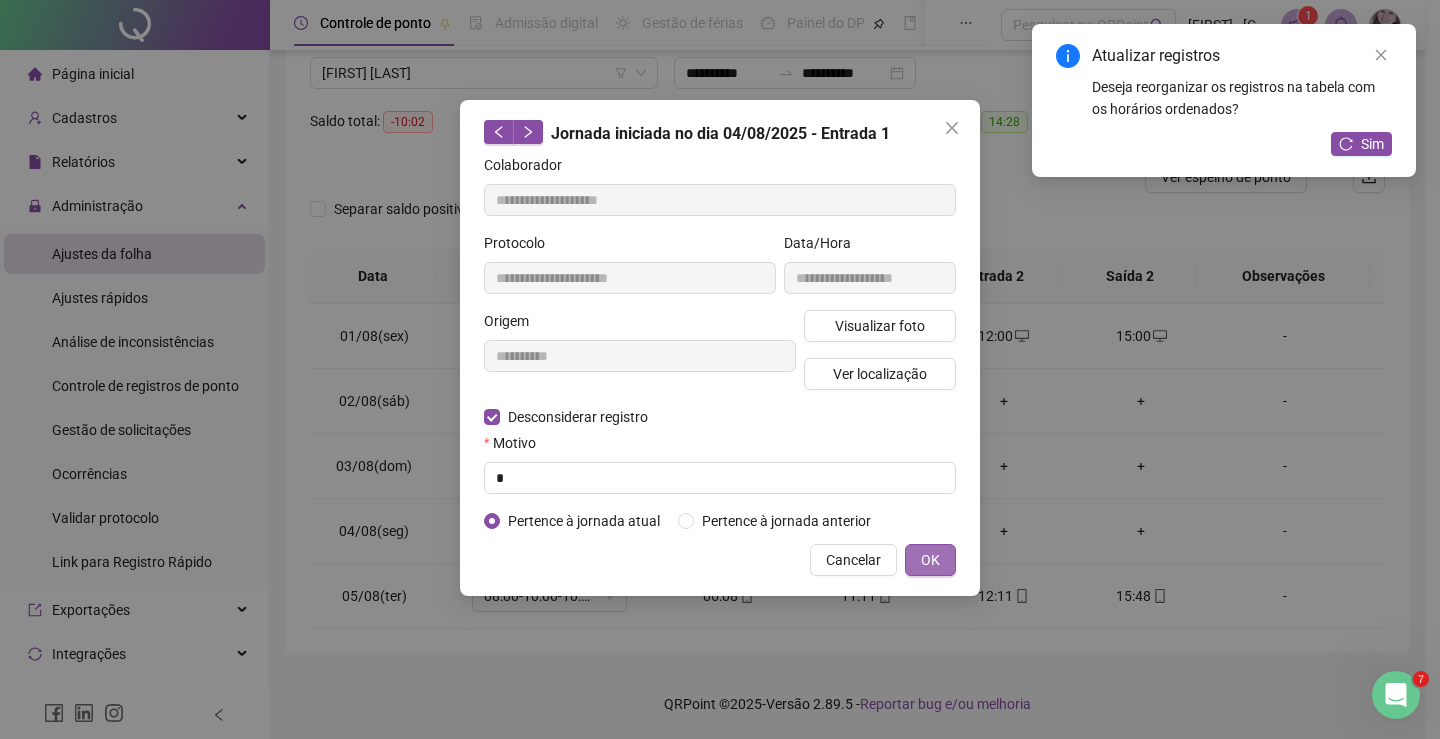 click on "OK" at bounding box center [930, 560] 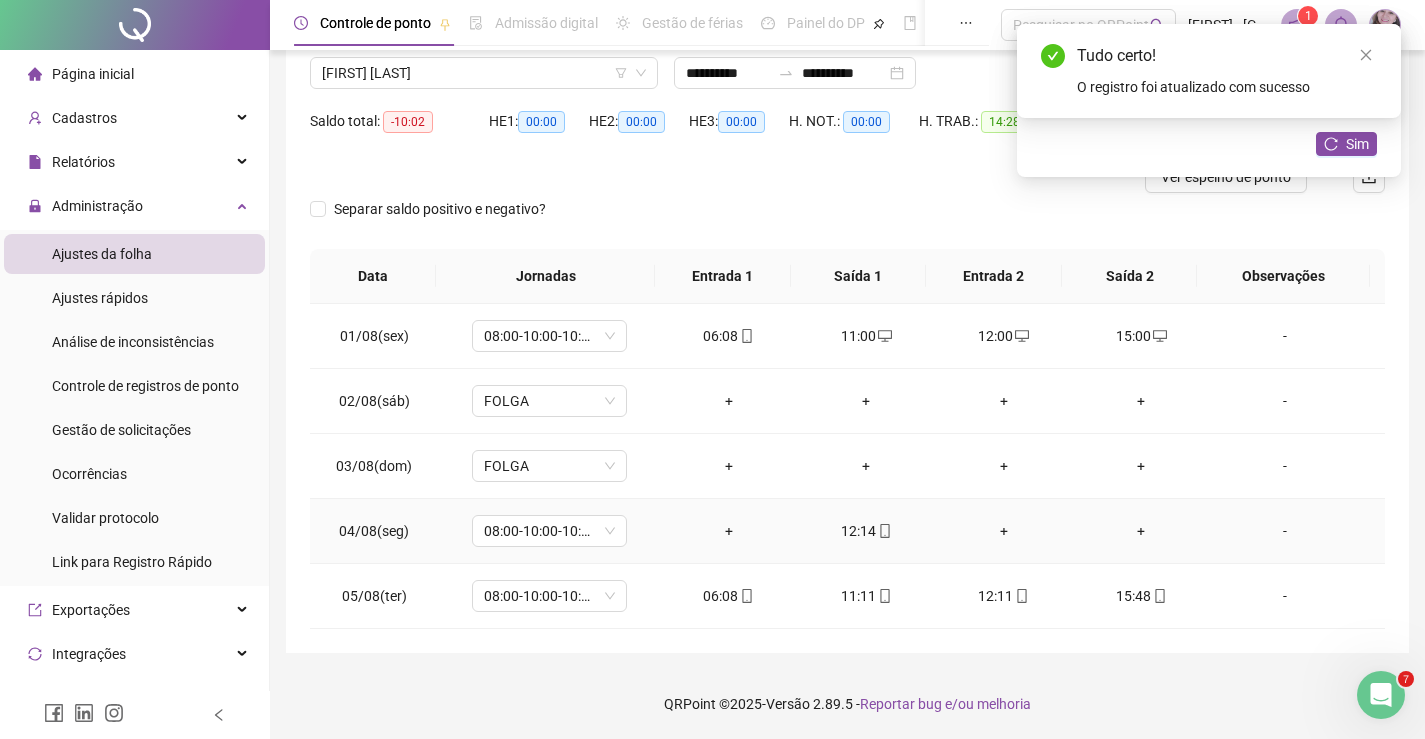 click on "12:14" at bounding box center [866, 531] 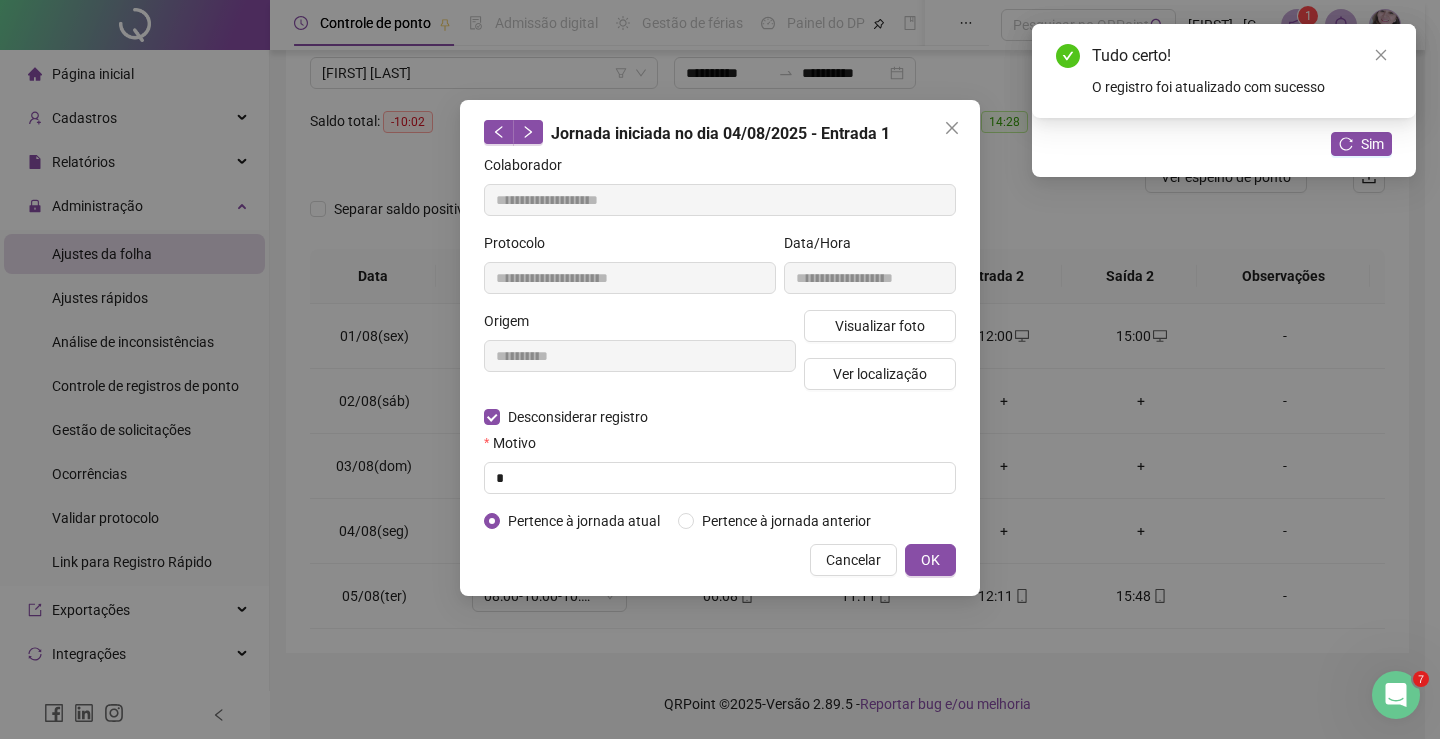 type on "**********" 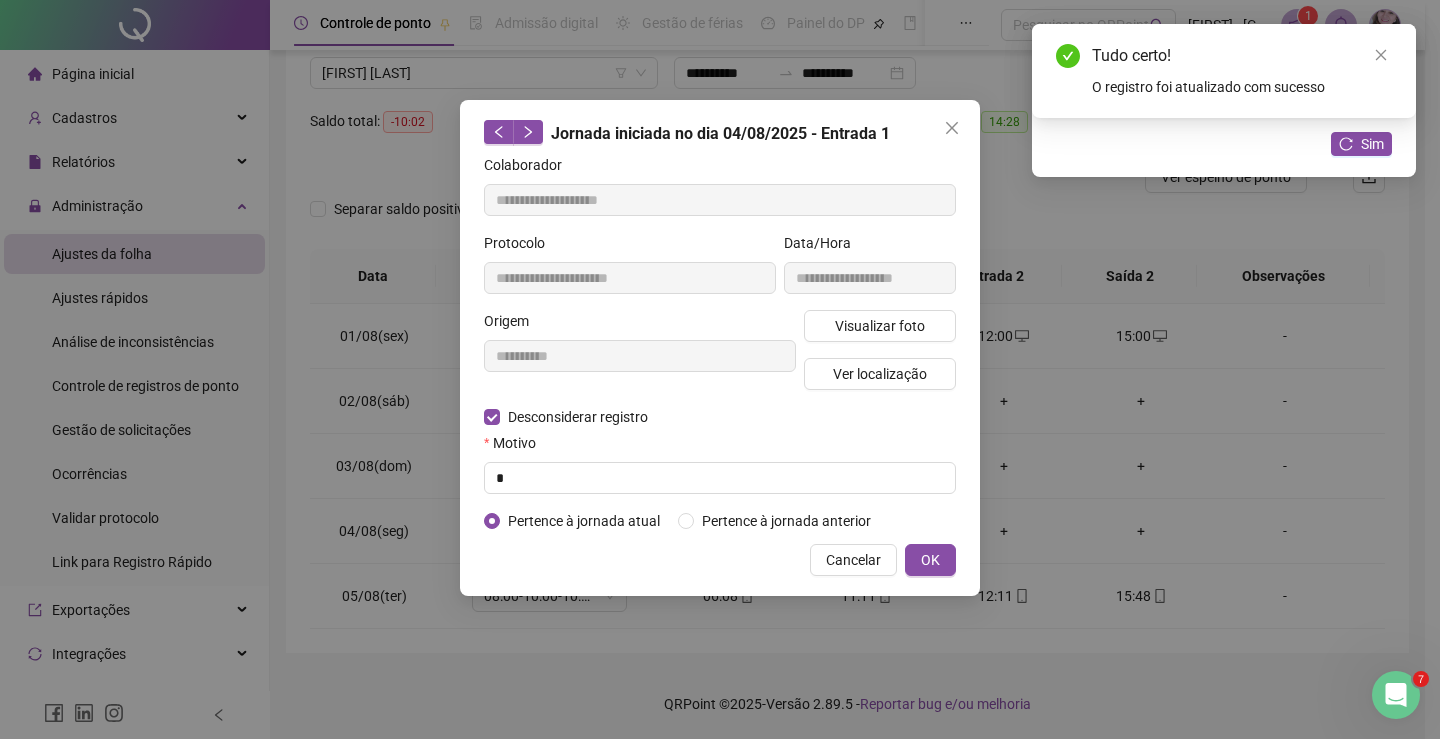 type on "**********" 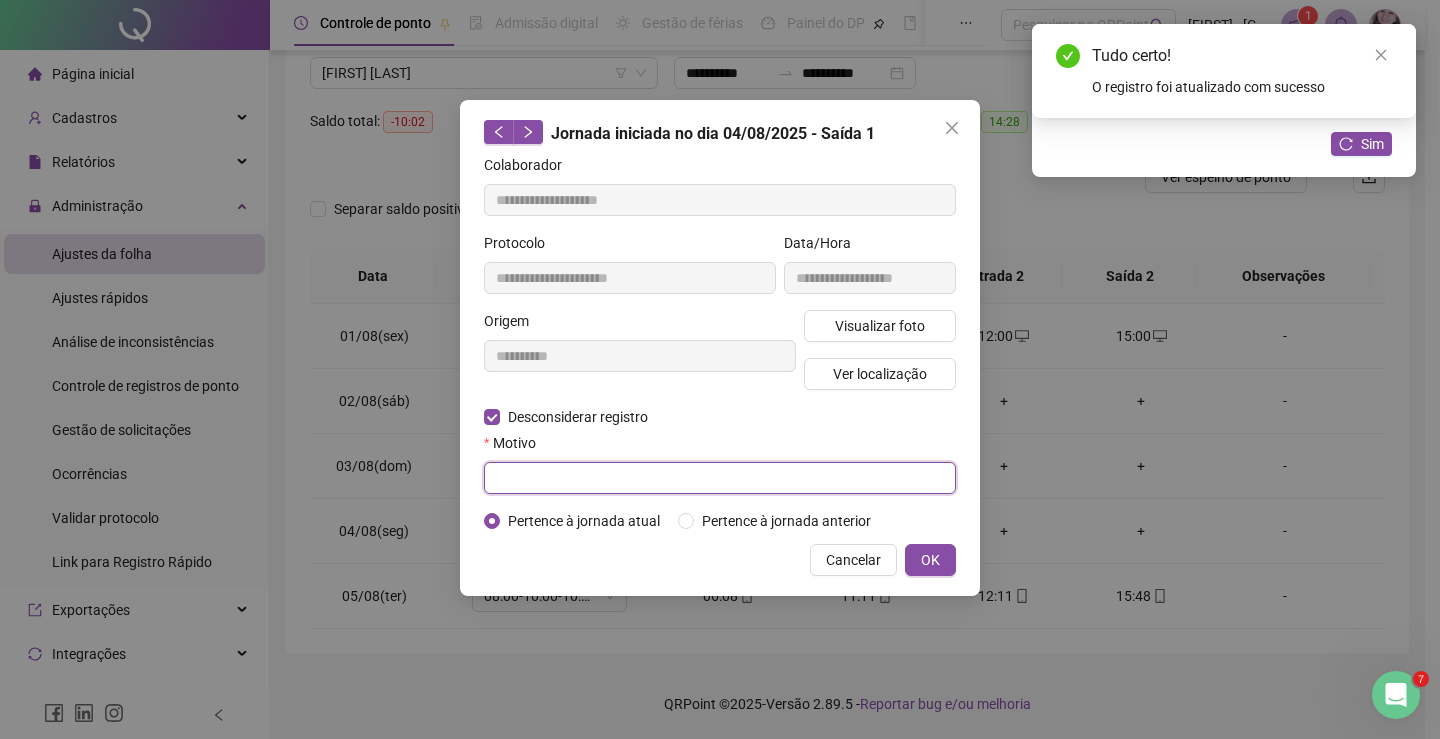 click at bounding box center [720, 478] 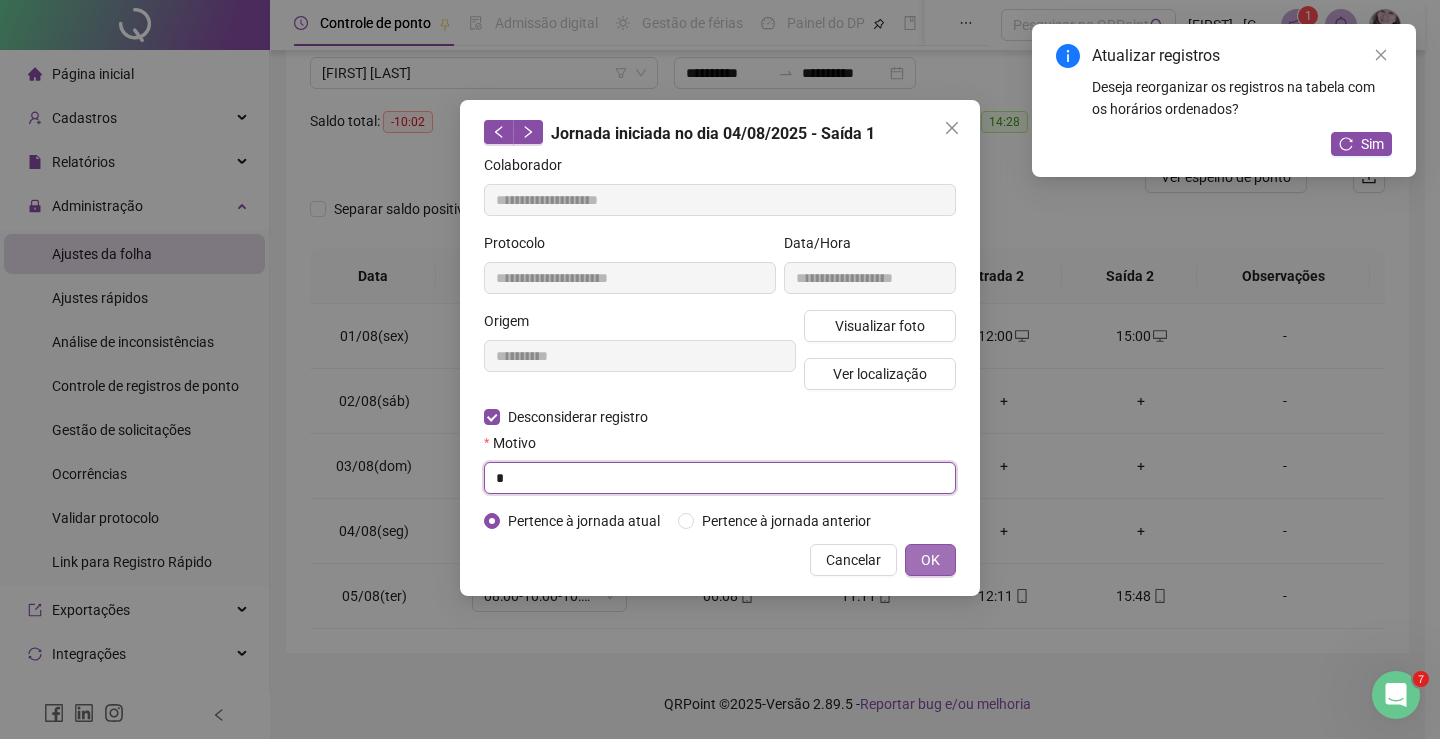 type on "*" 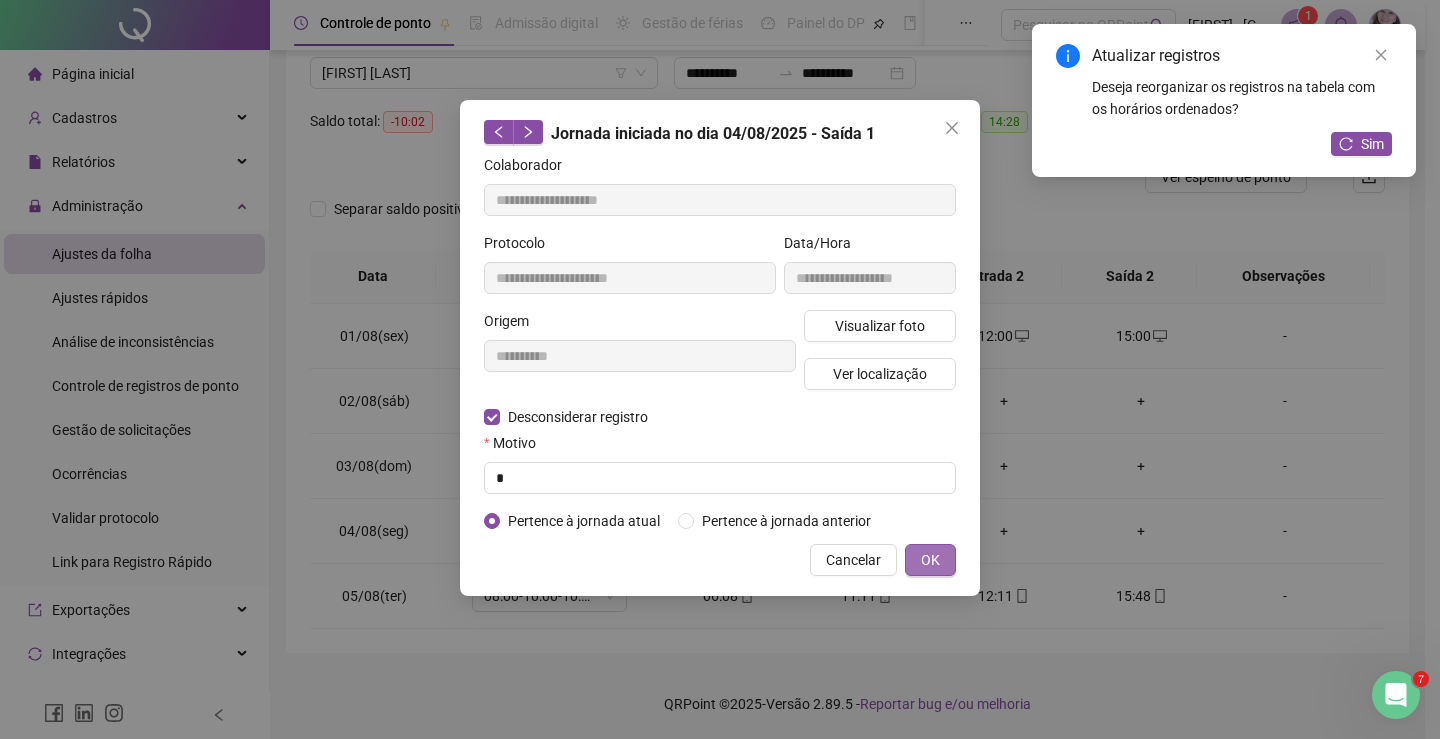 click on "OK" at bounding box center [930, 560] 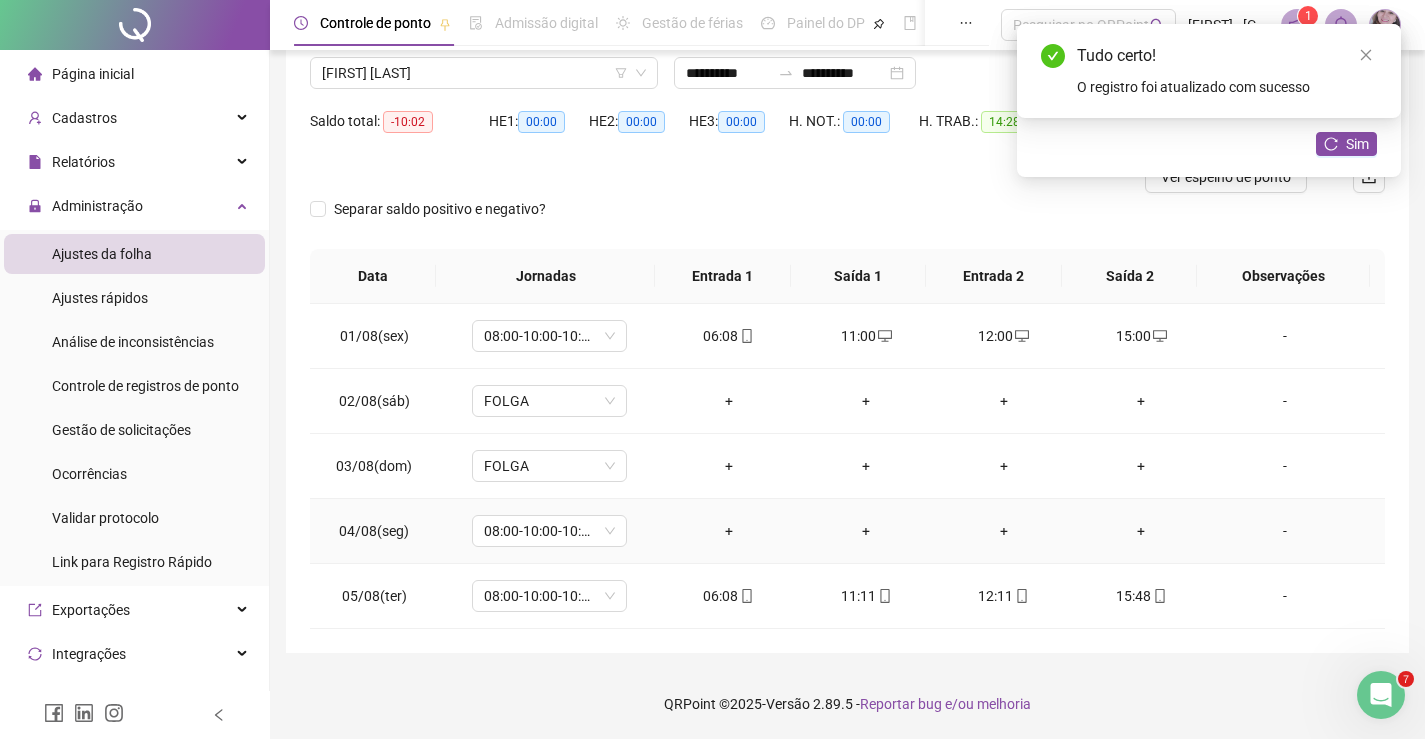 click on "+" at bounding box center [729, 531] 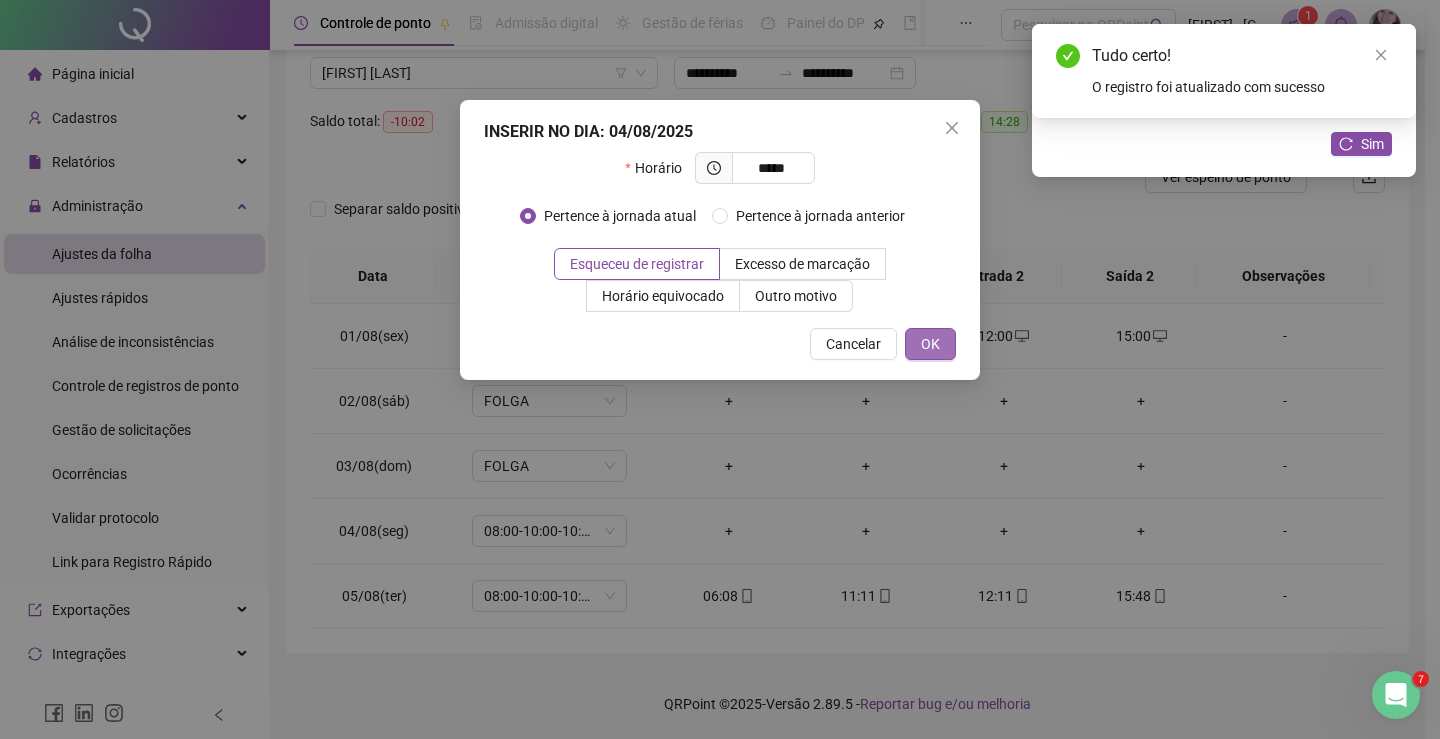 type on "*****" 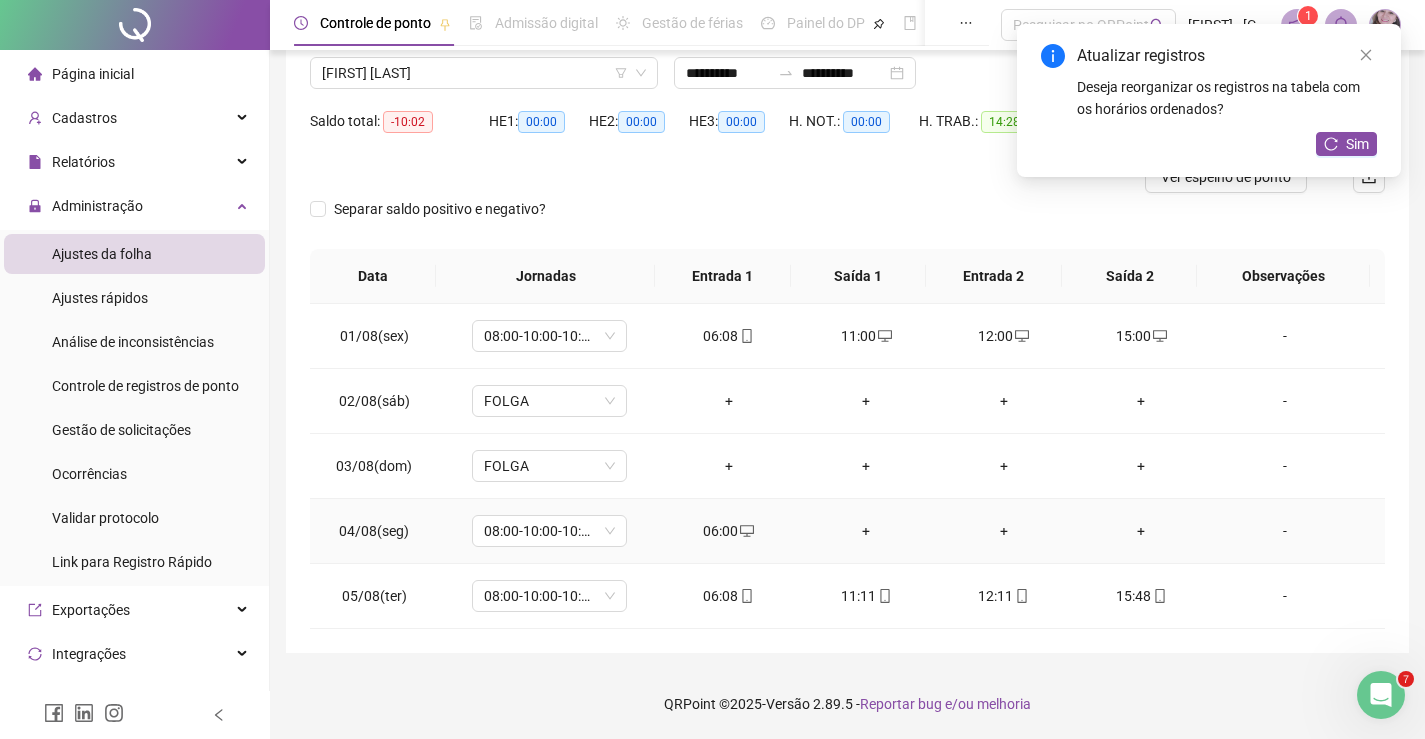 click on "+" at bounding box center [866, 531] 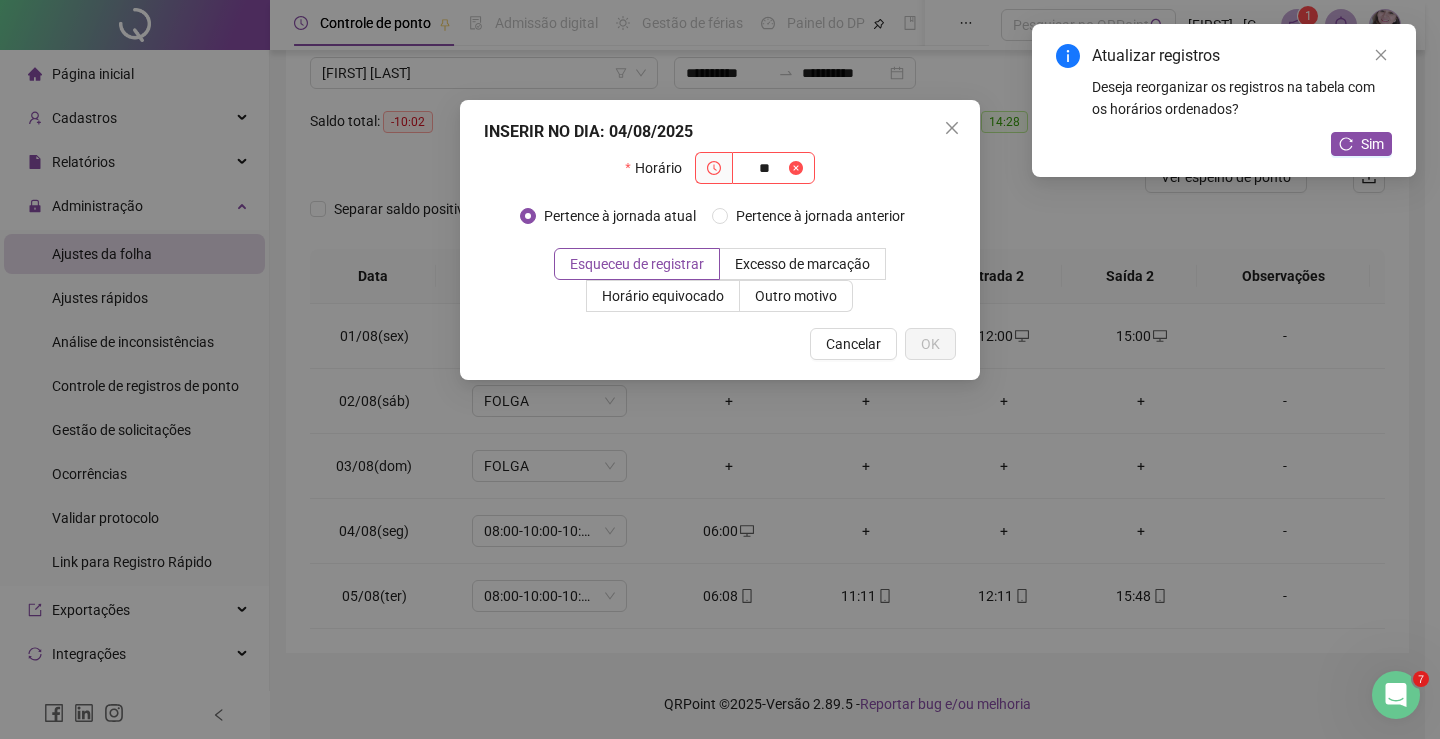type on "*" 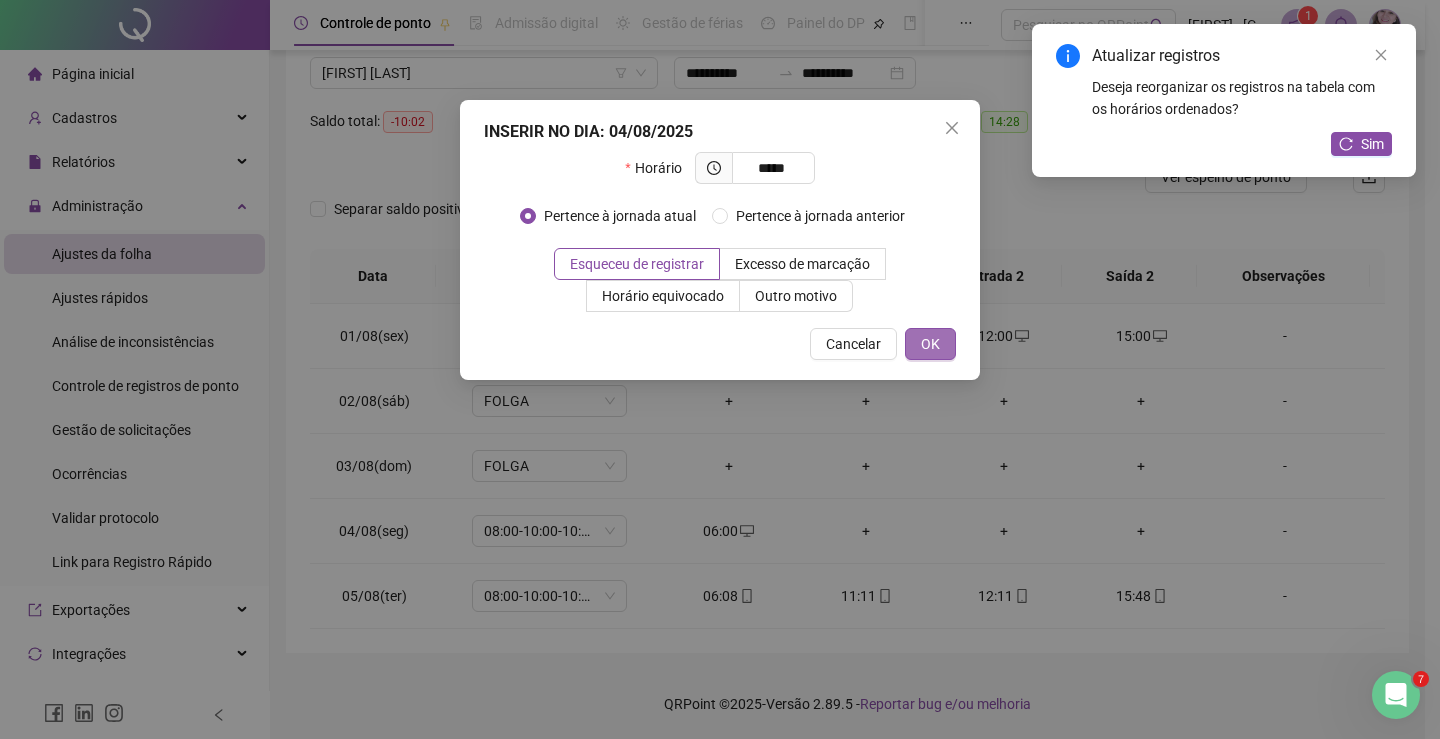 type on "*****" 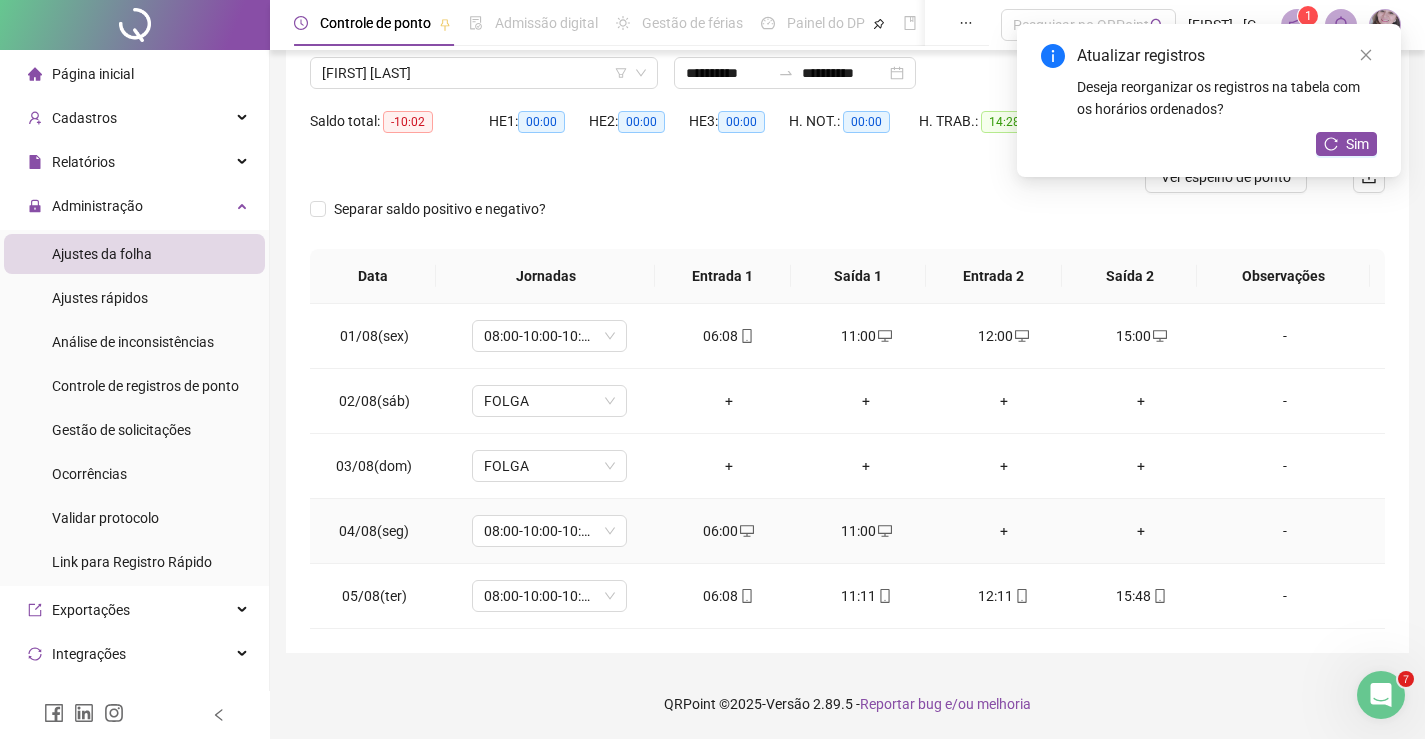 click on "+" at bounding box center [1004, 531] 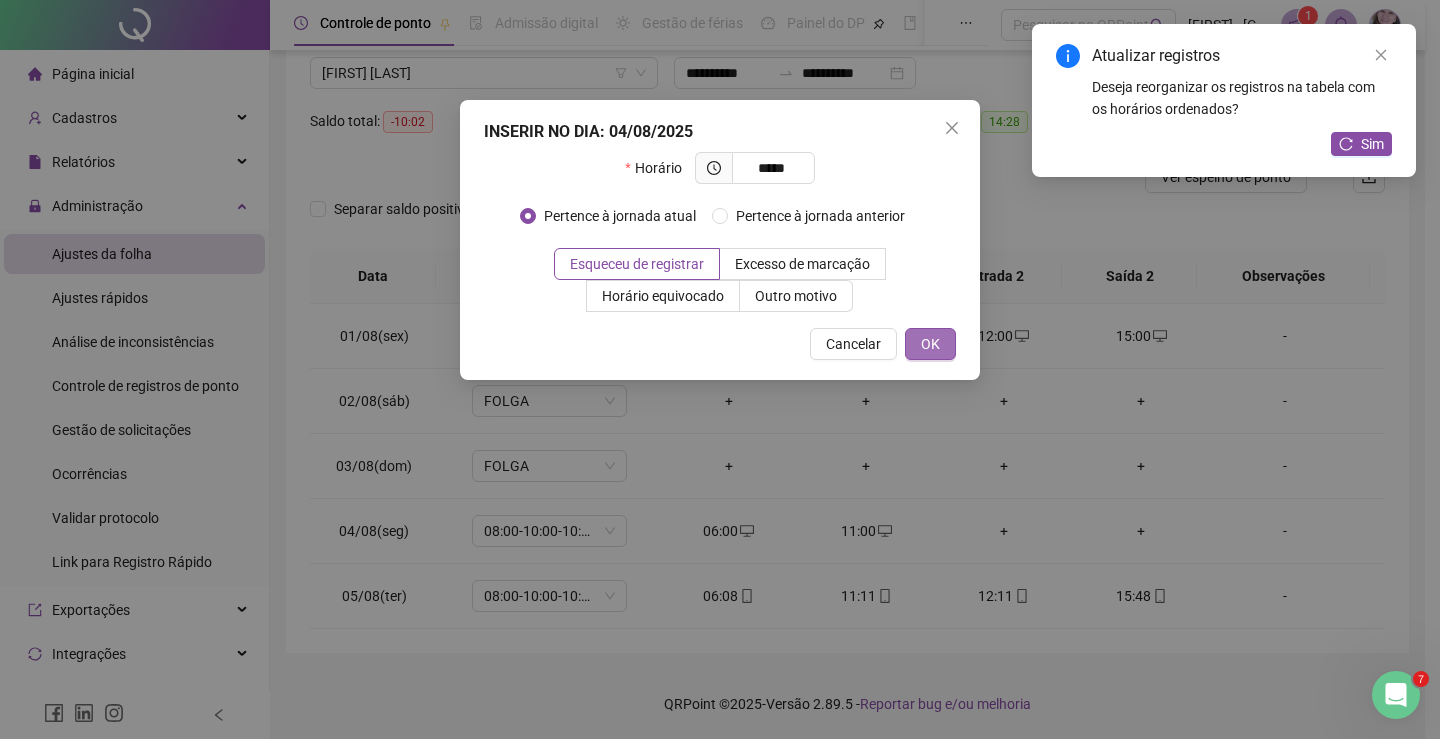type on "*****" 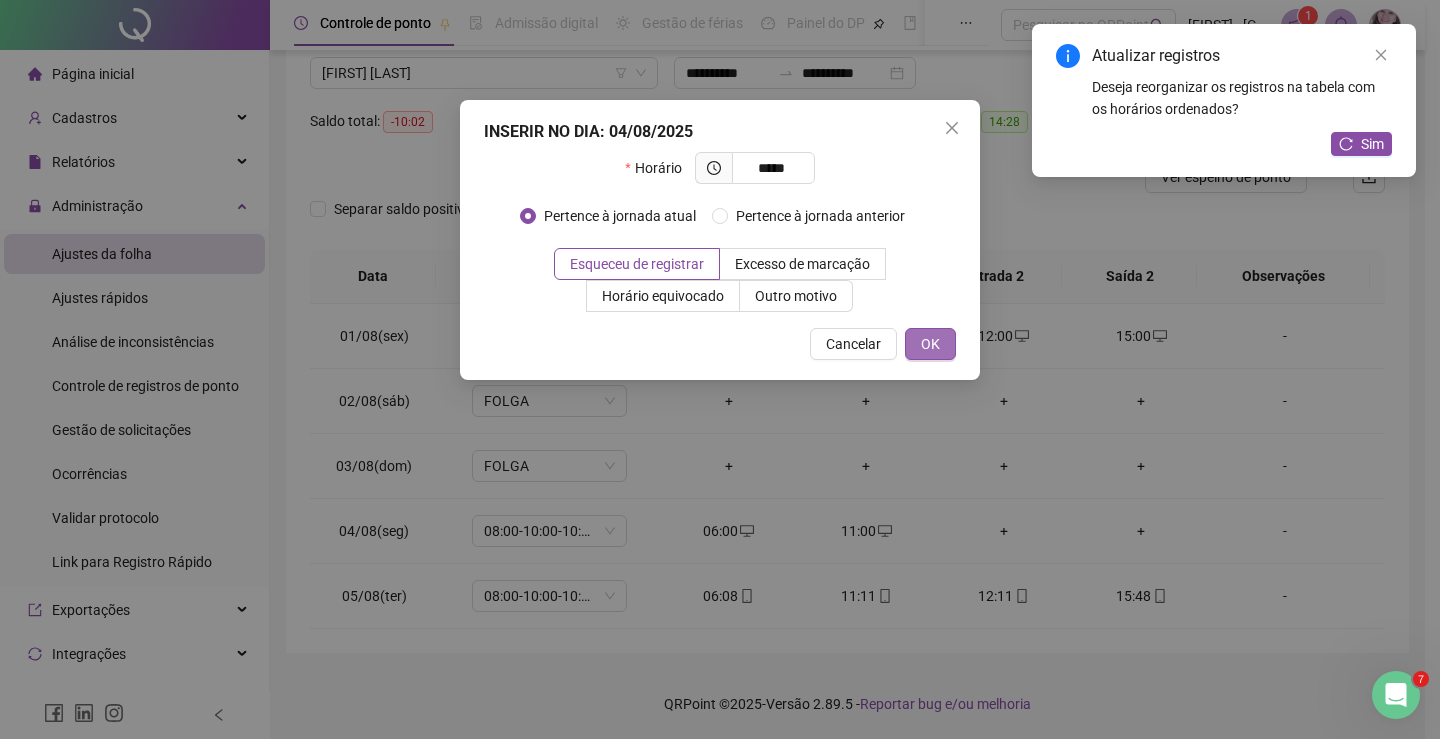 click on "OK" at bounding box center (930, 344) 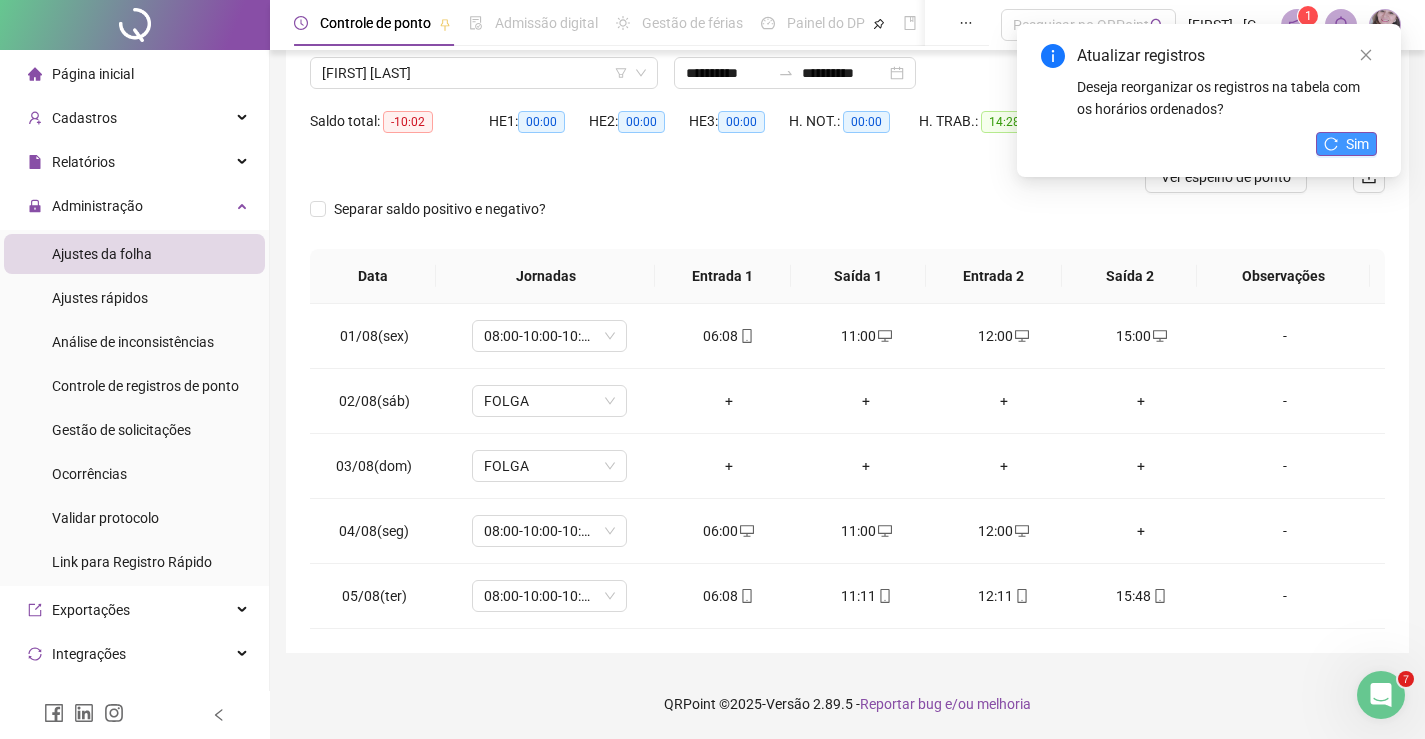 click 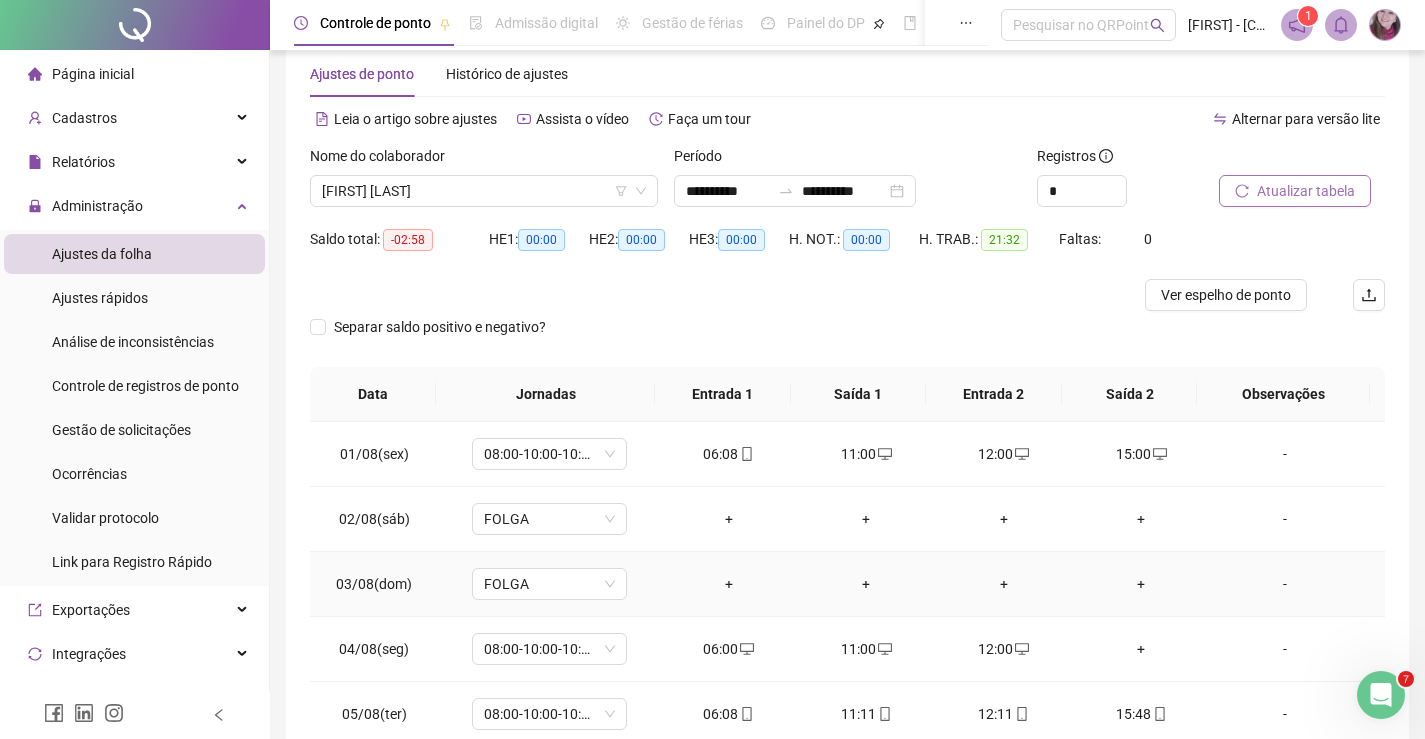 scroll, scrollTop: 0, scrollLeft: 0, axis: both 